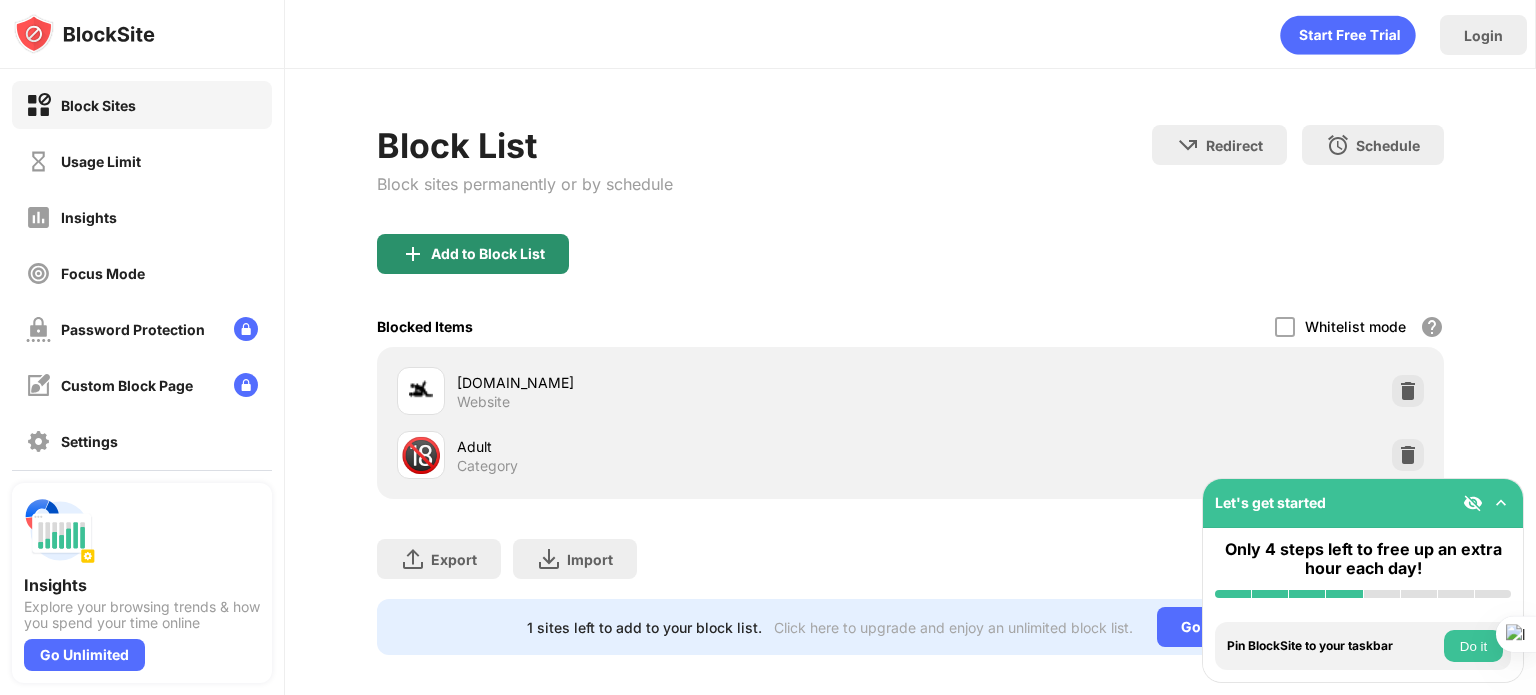 scroll, scrollTop: 0, scrollLeft: 0, axis: both 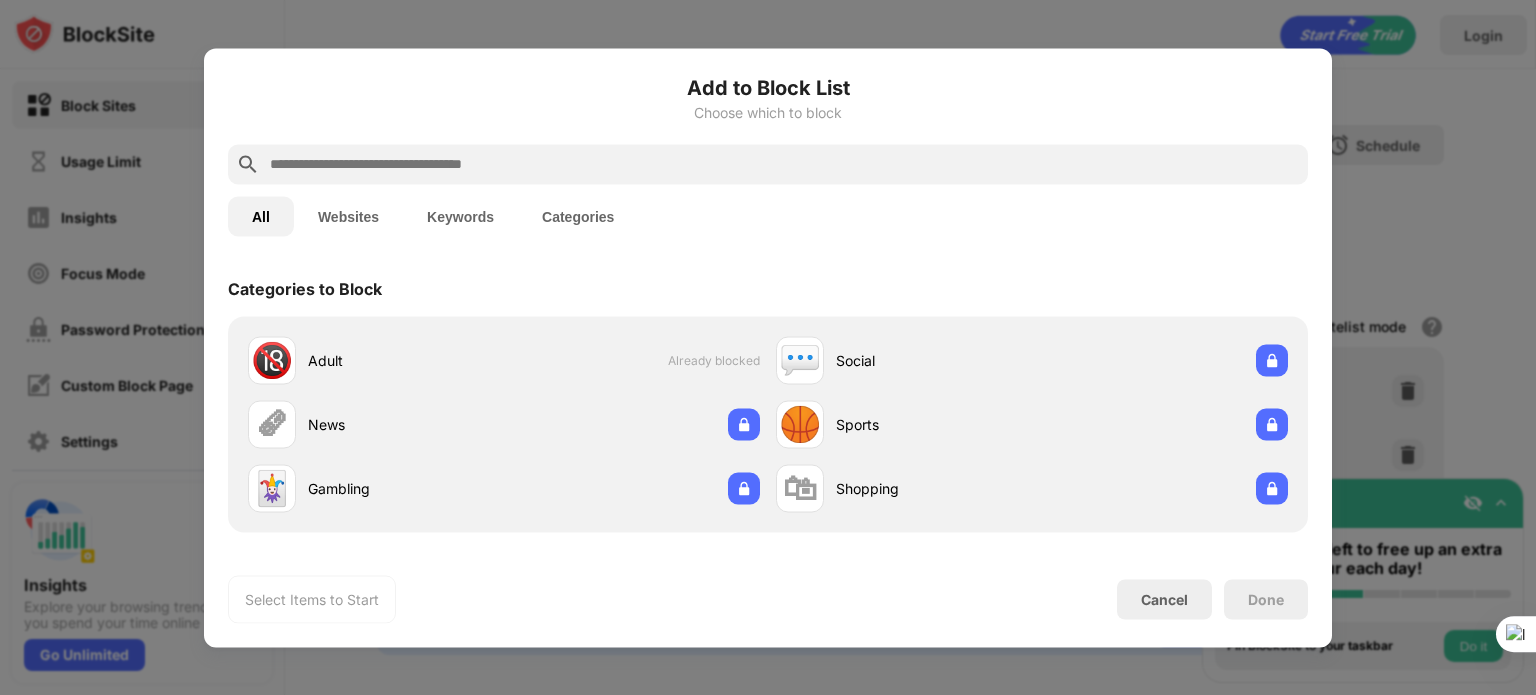 click at bounding box center [784, 164] 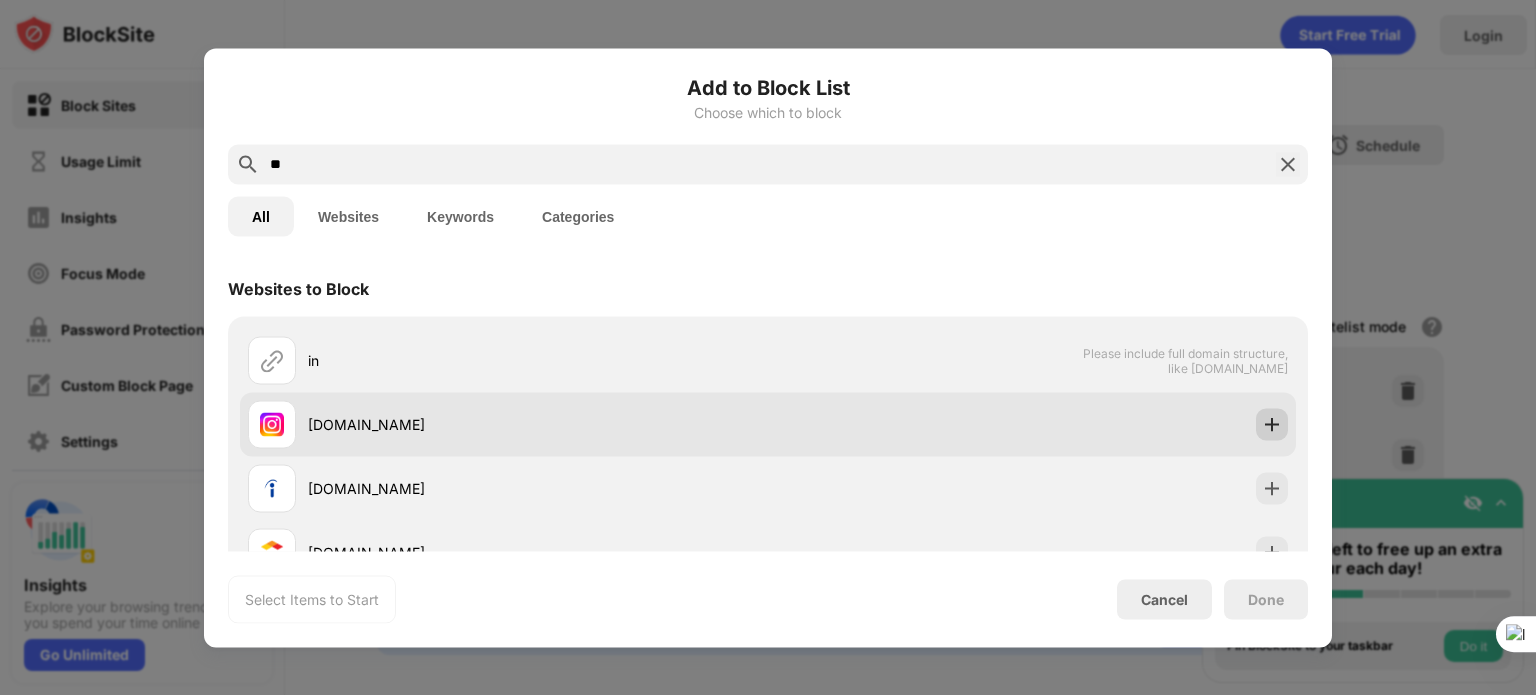 type on "**" 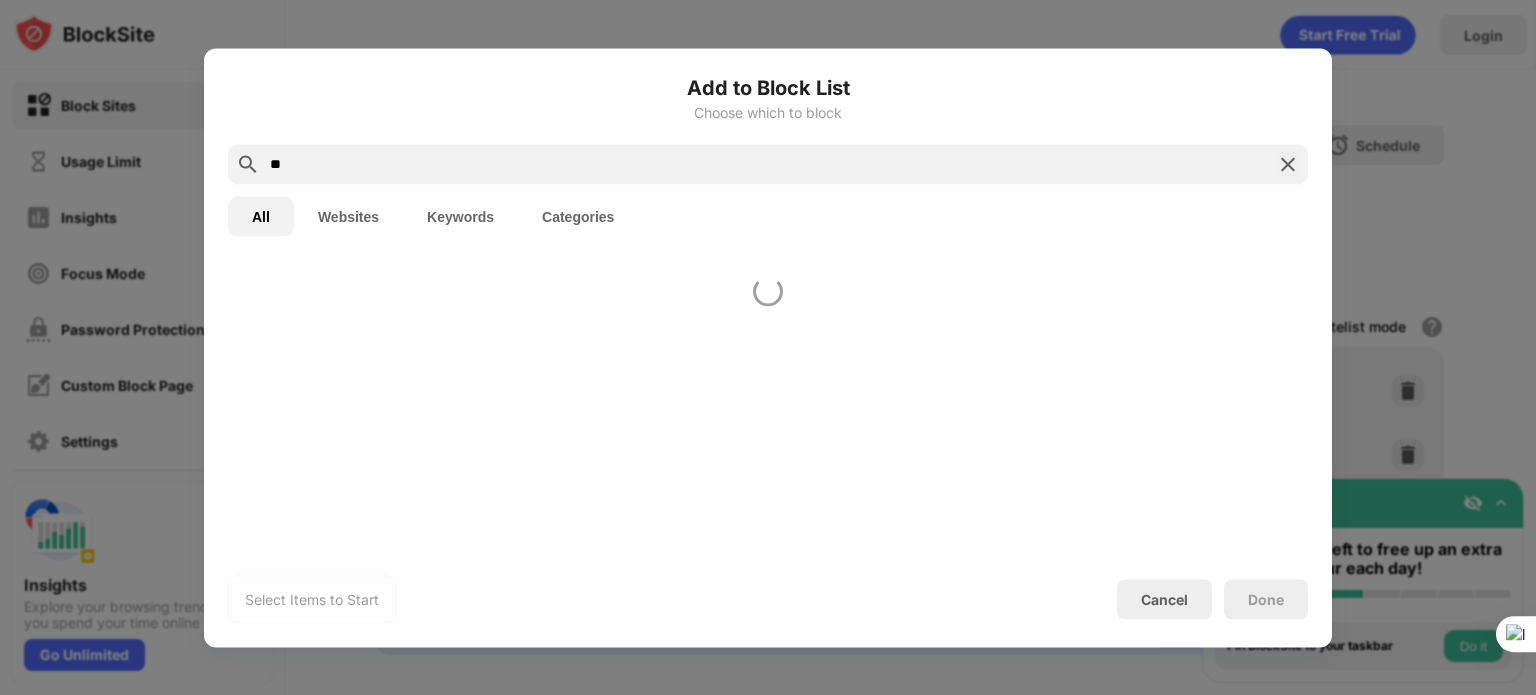 click at bounding box center [768, 405] 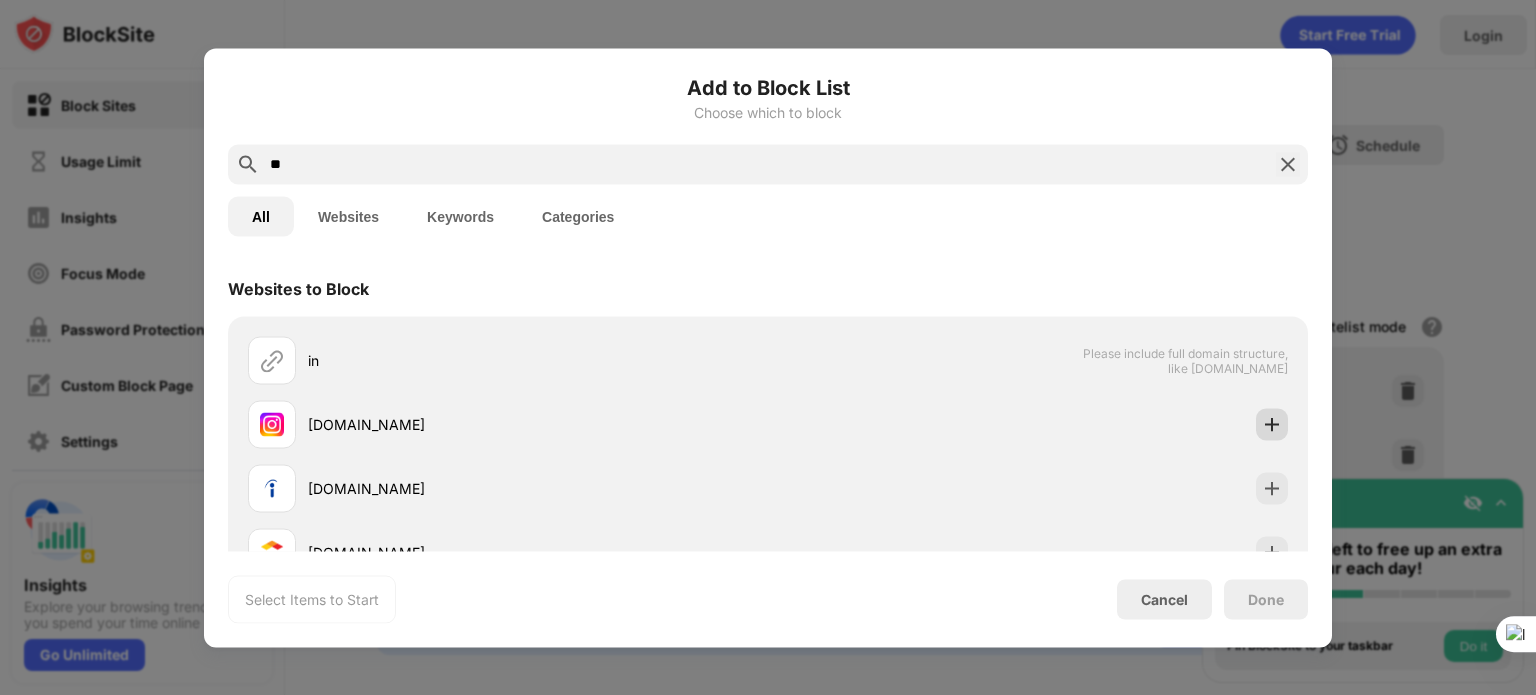 click at bounding box center [1272, 424] 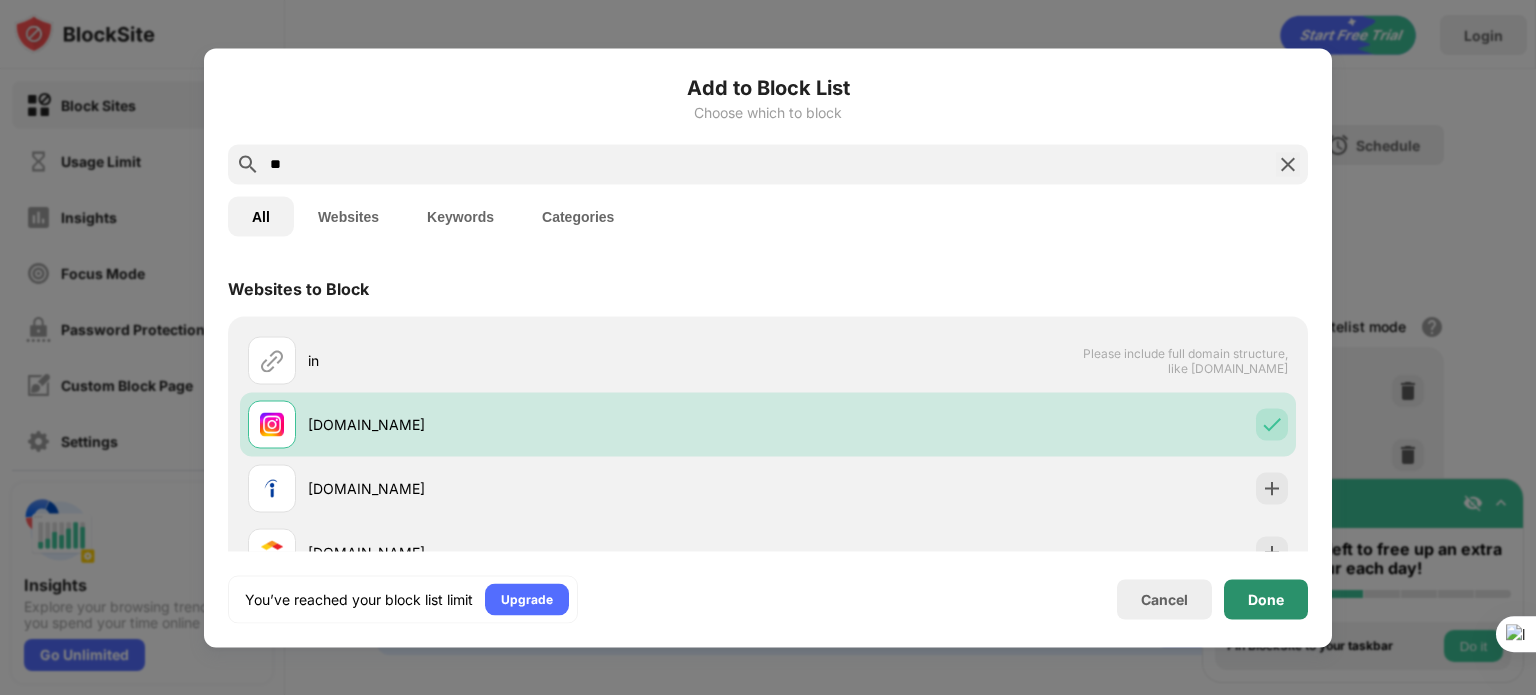 click on "Done" at bounding box center (1266, 599) 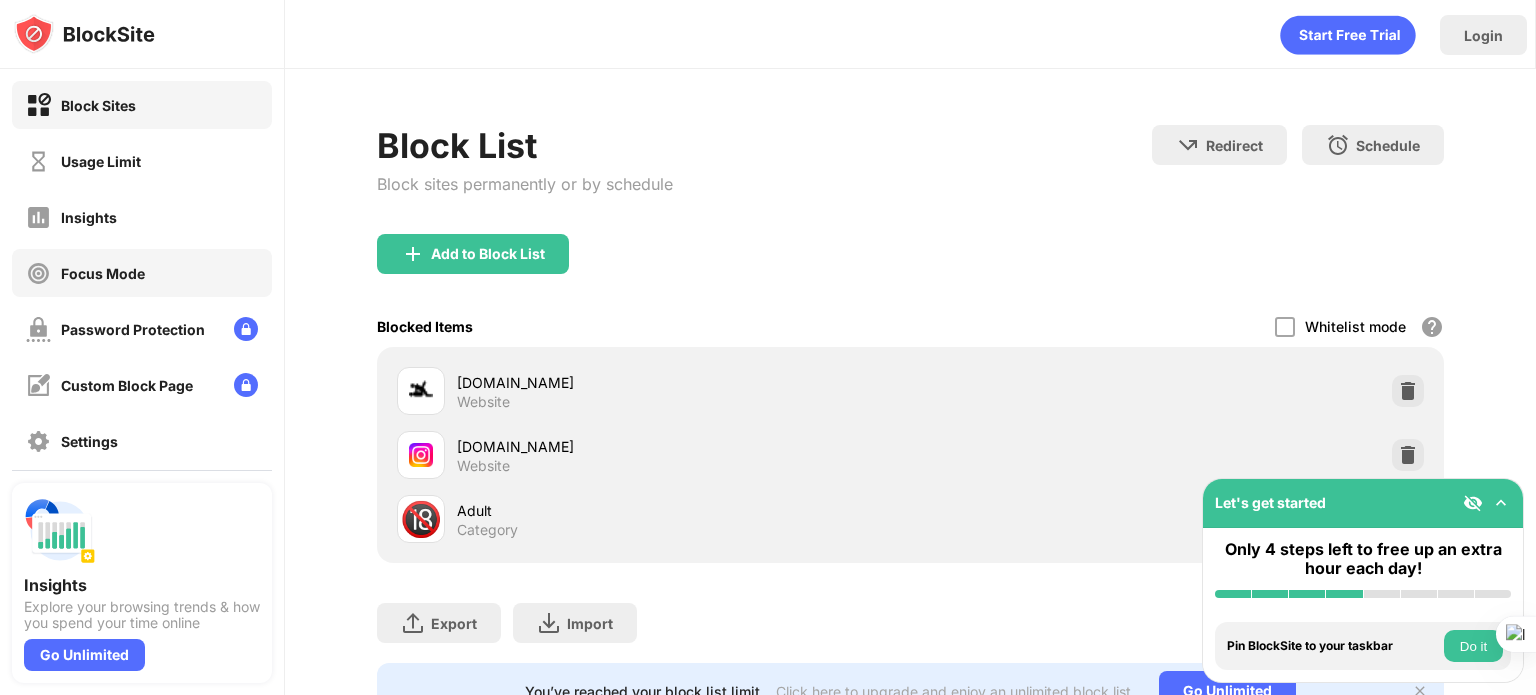 click on "Focus Mode" at bounding box center [142, 273] 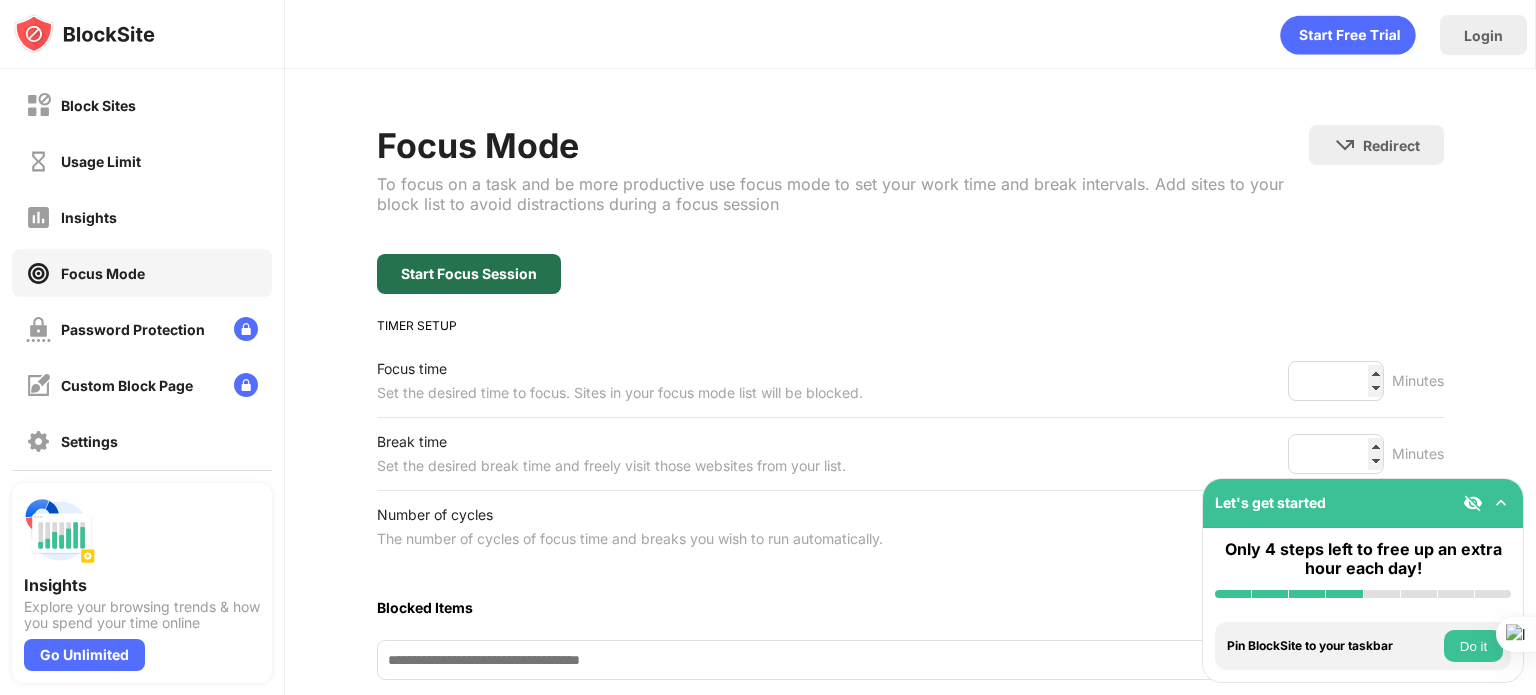click on "Start Focus Session" at bounding box center (469, 274) 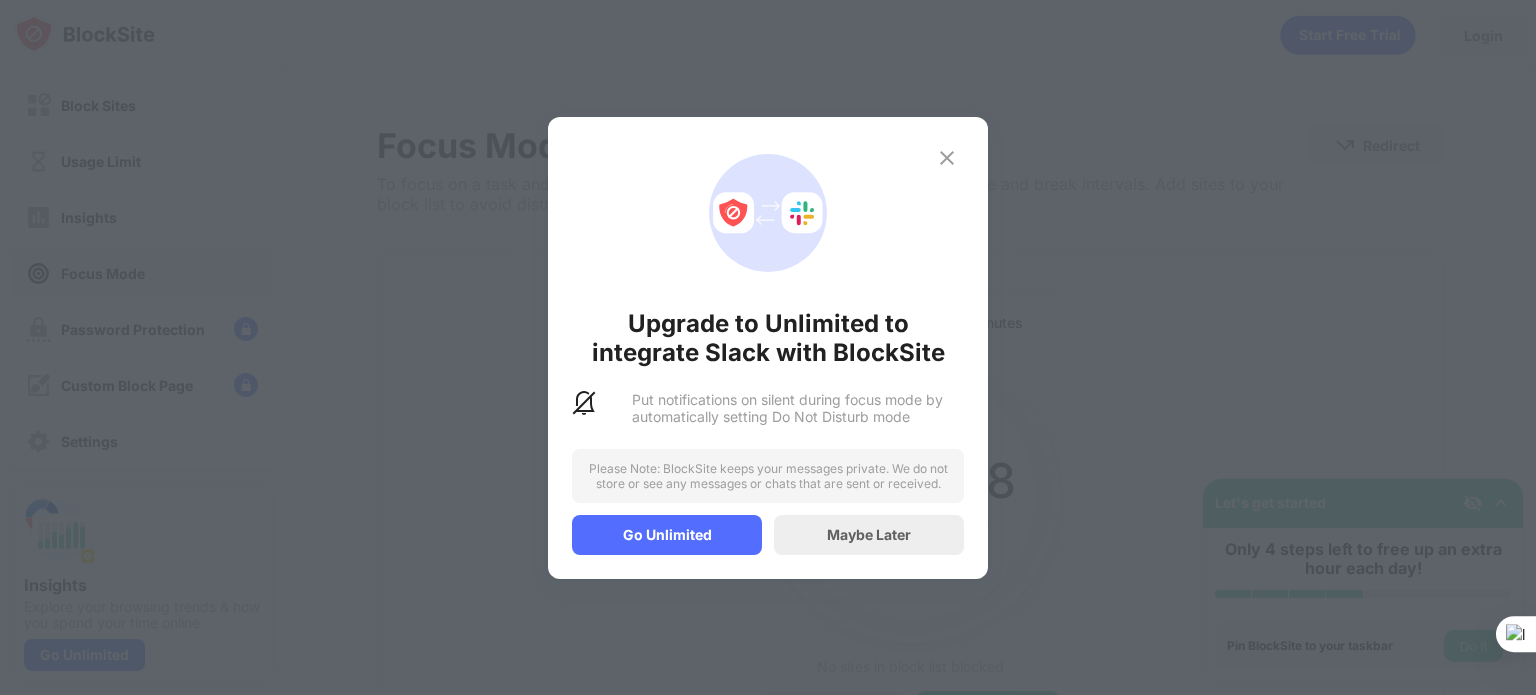 click at bounding box center [947, 158] 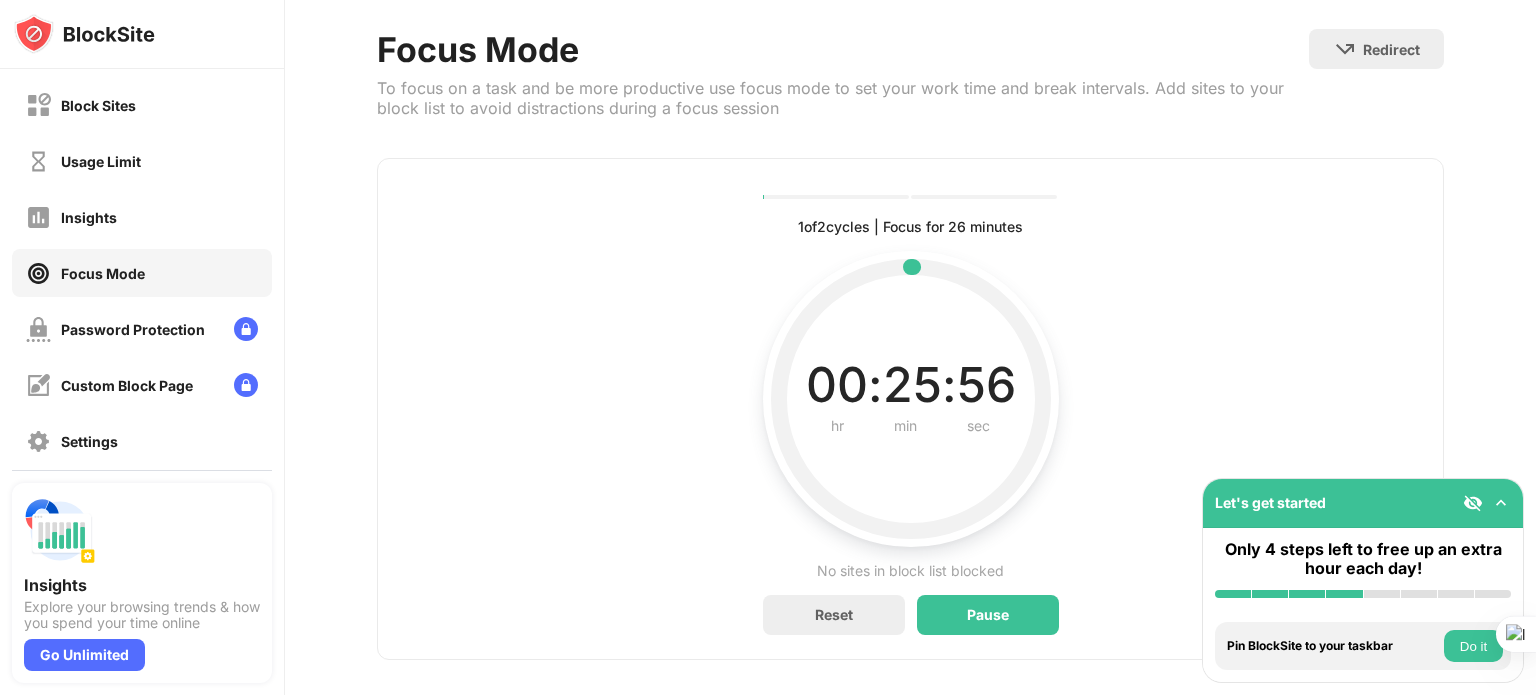scroll, scrollTop: 129, scrollLeft: 0, axis: vertical 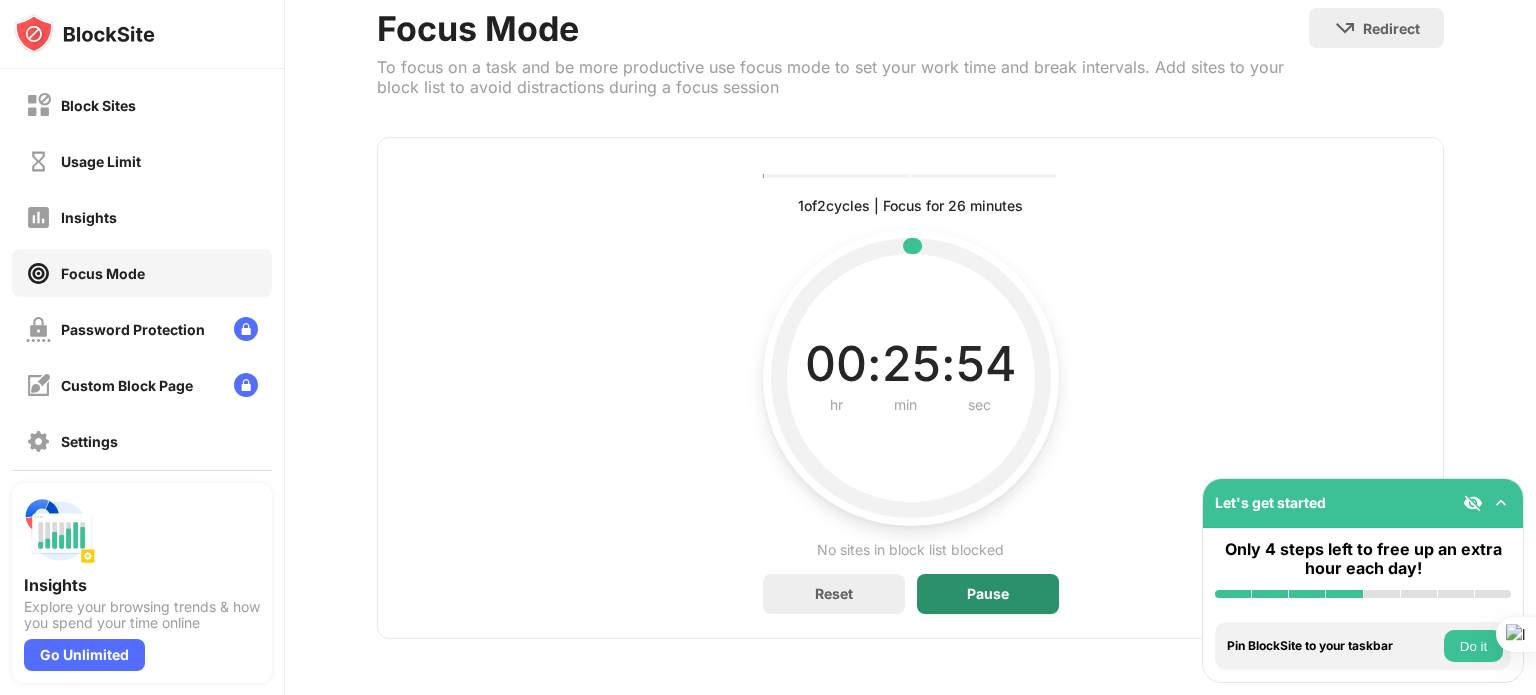 click on "Pause" at bounding box center (988, 594) 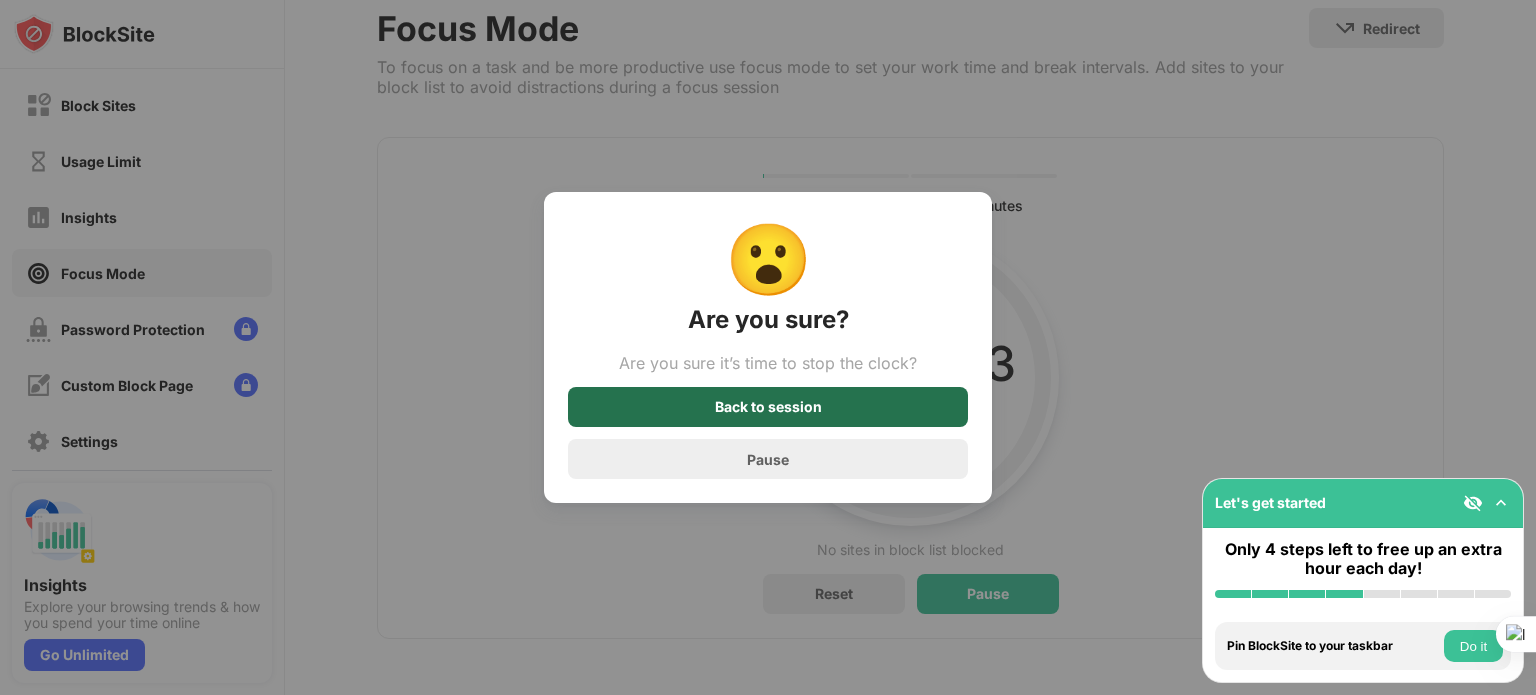 click on "Back to session" at bounding box center (768, 407) 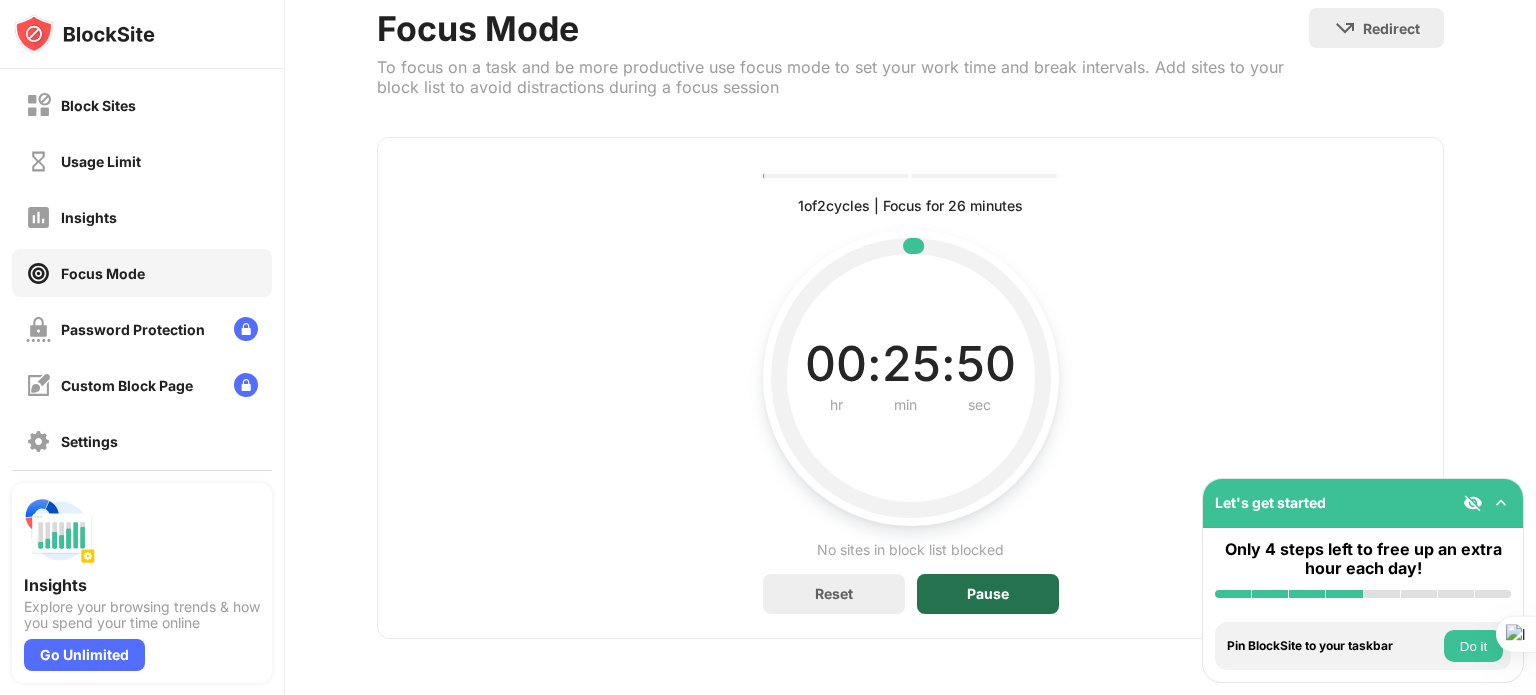 click on "Pause" at bounding box center (988, 594) 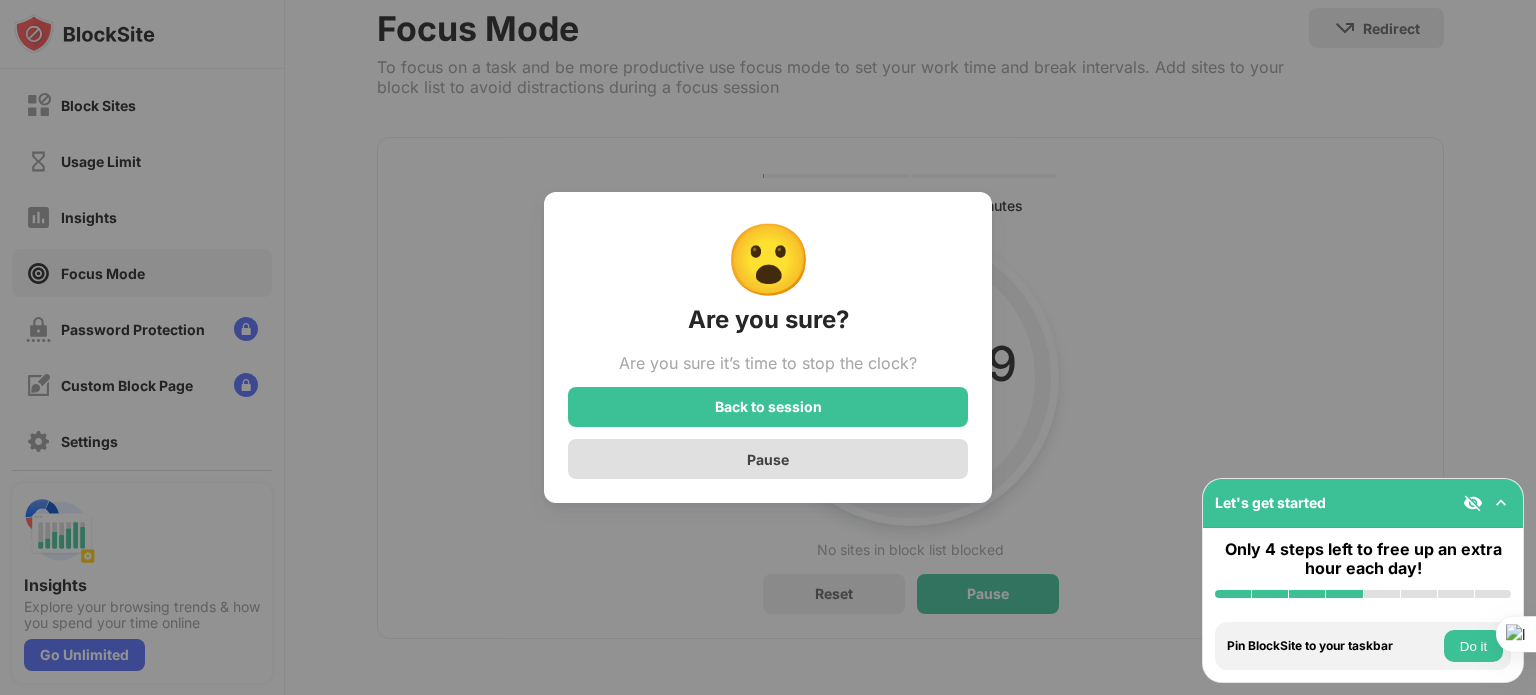 click on "Pause" at bounding box center (768, 459) 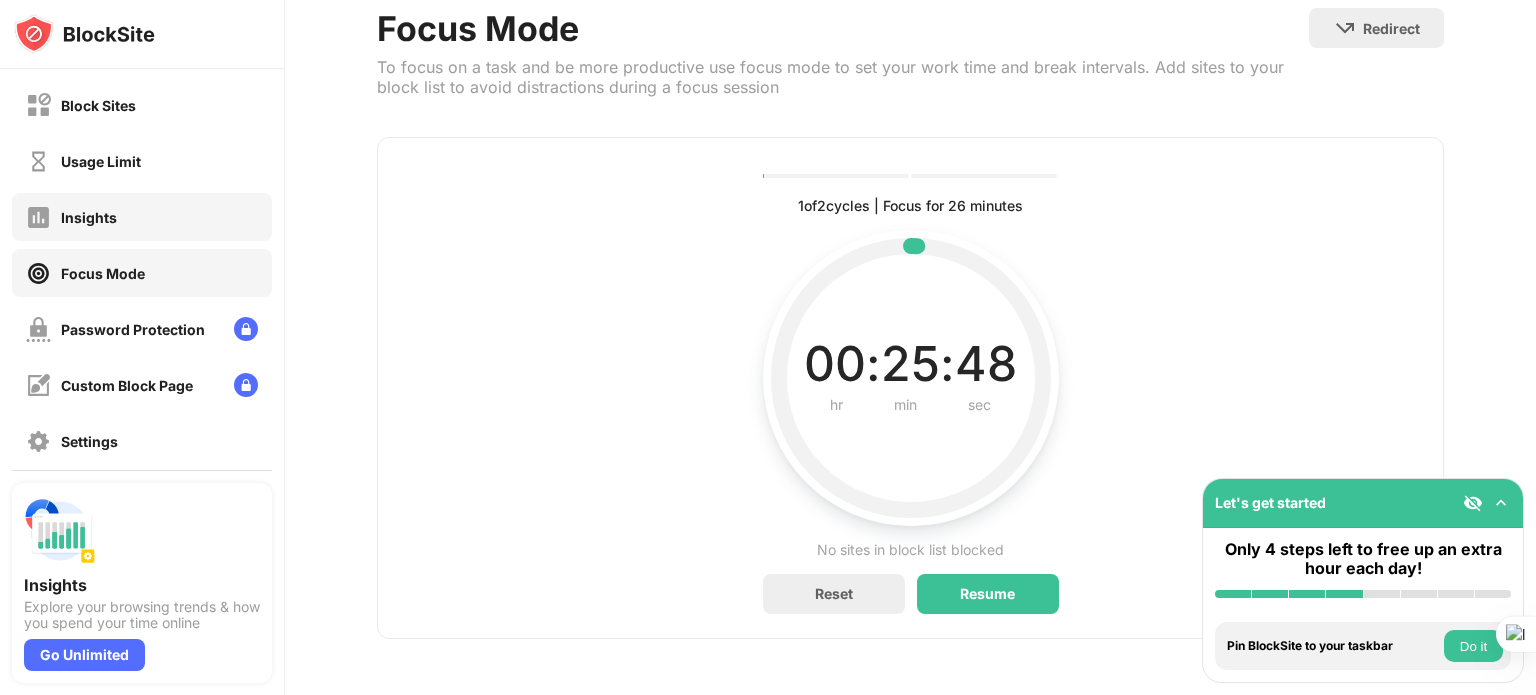 click on "Insights" at bounding box center [142, 217] 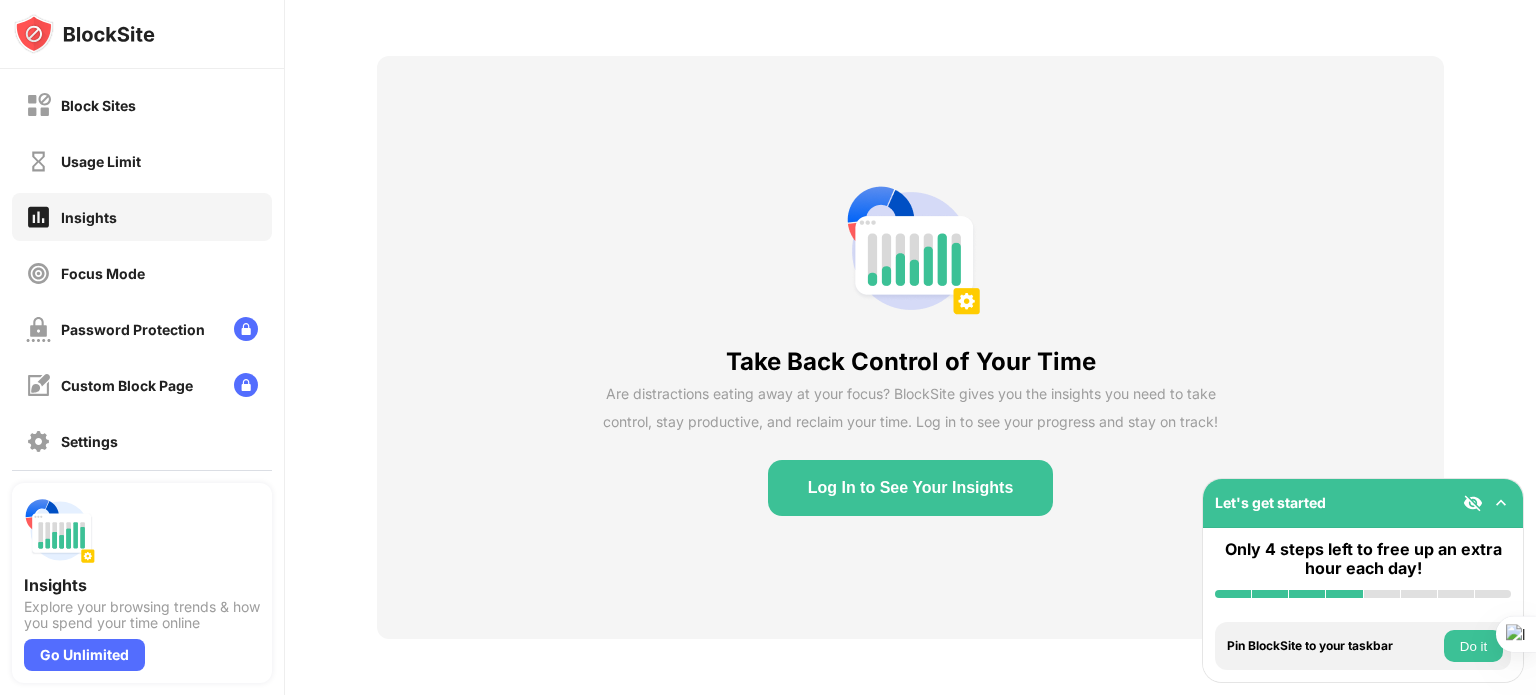 scroll, scrollTop: 84, scrollLeft: 0, axis: vertical 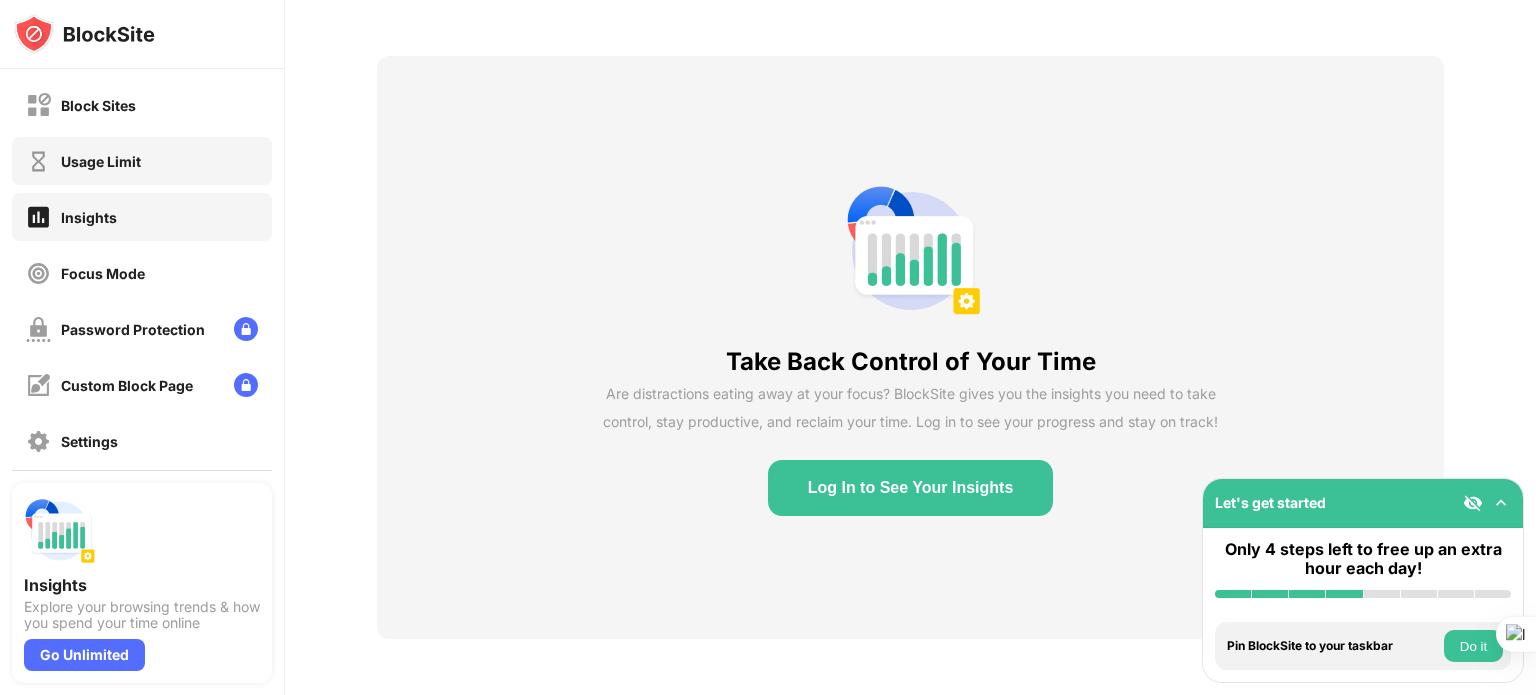 click on "Usage Limit" at bounding box center [142, 161] 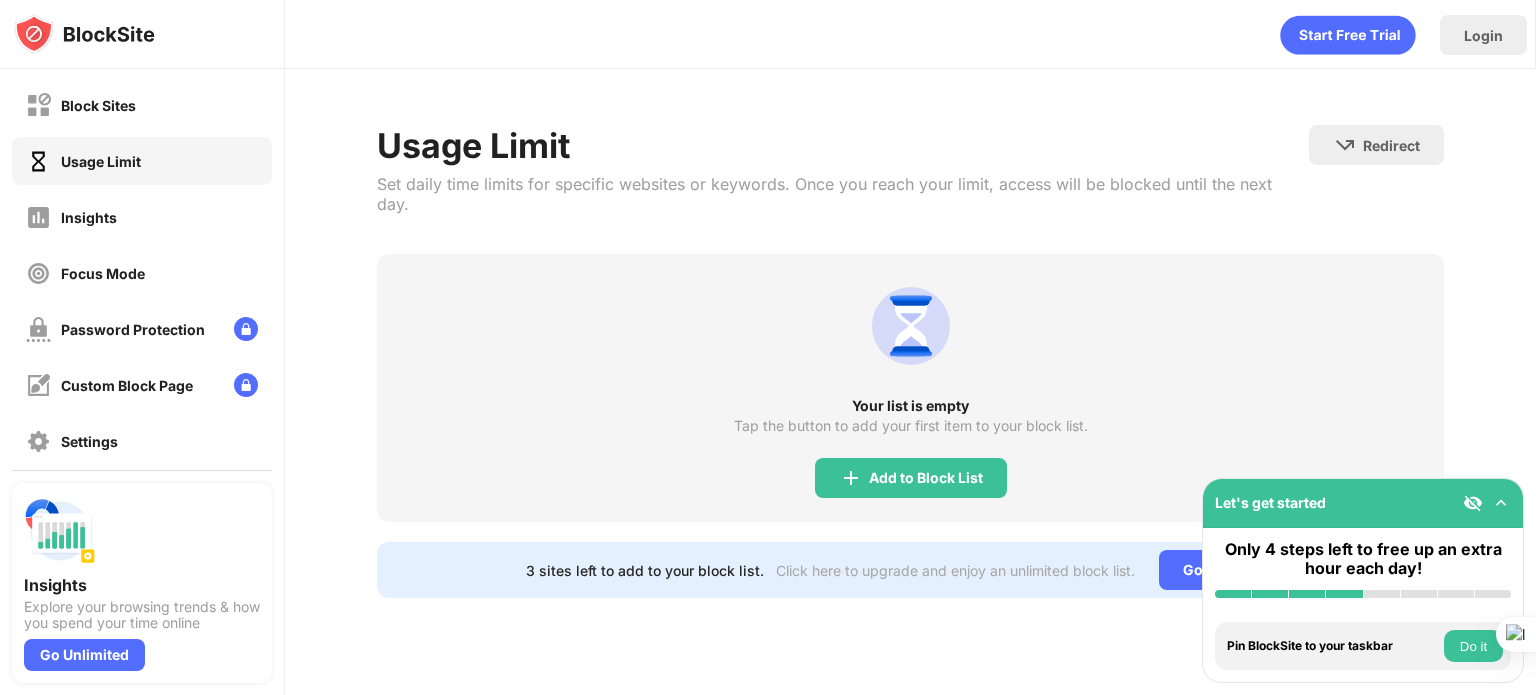 scroll, scrollTop: 0, scrollLeft: 0, axis: both 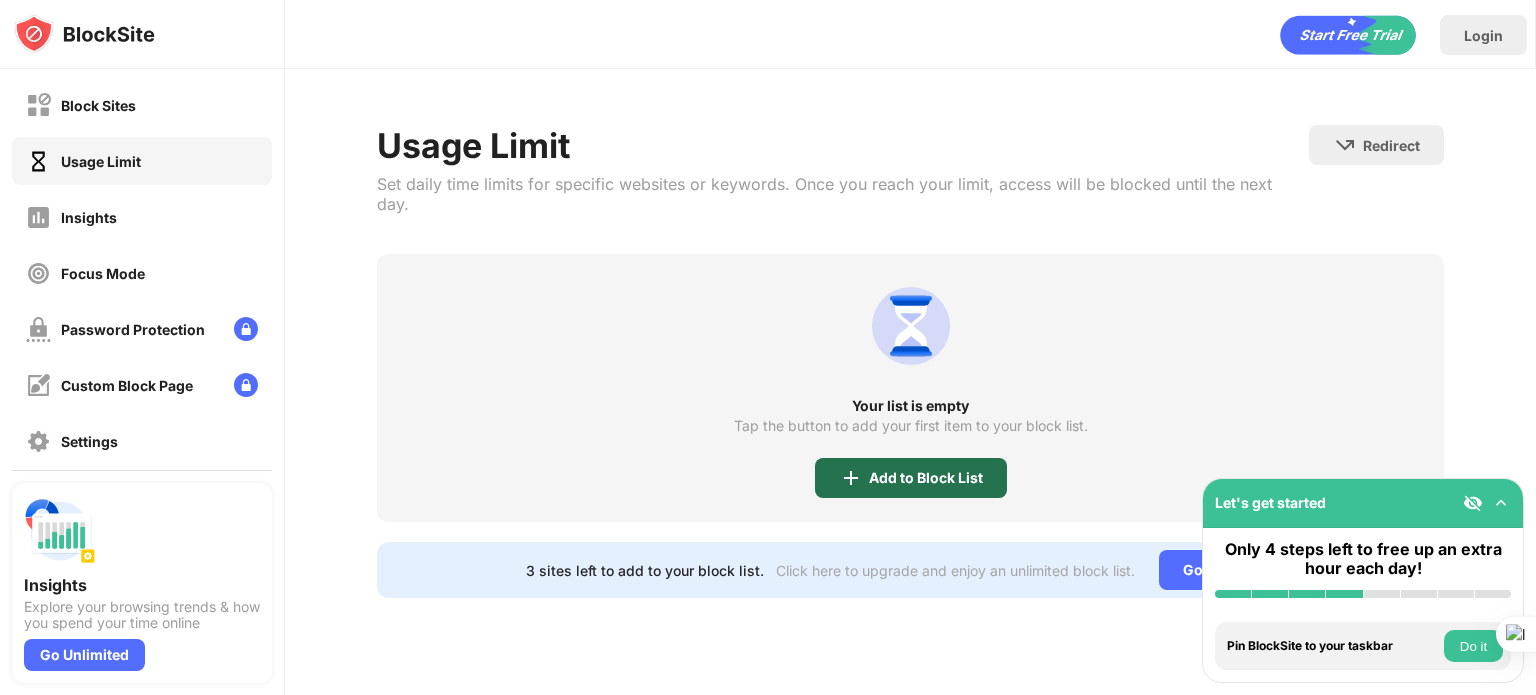 click on "Add to Block List" at bounding box center [911, 478] 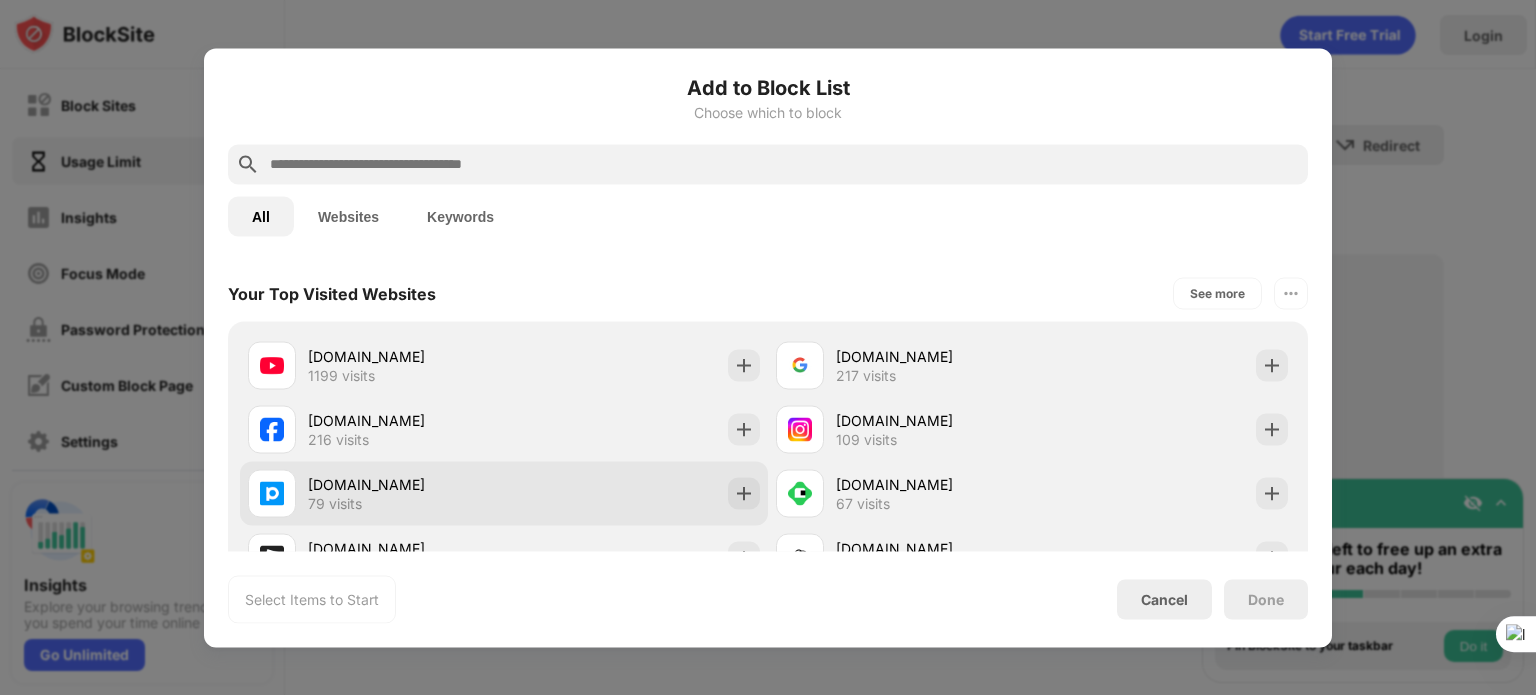 scroll, scrollTop: 400, scrollLeft: 0, axis: vertical 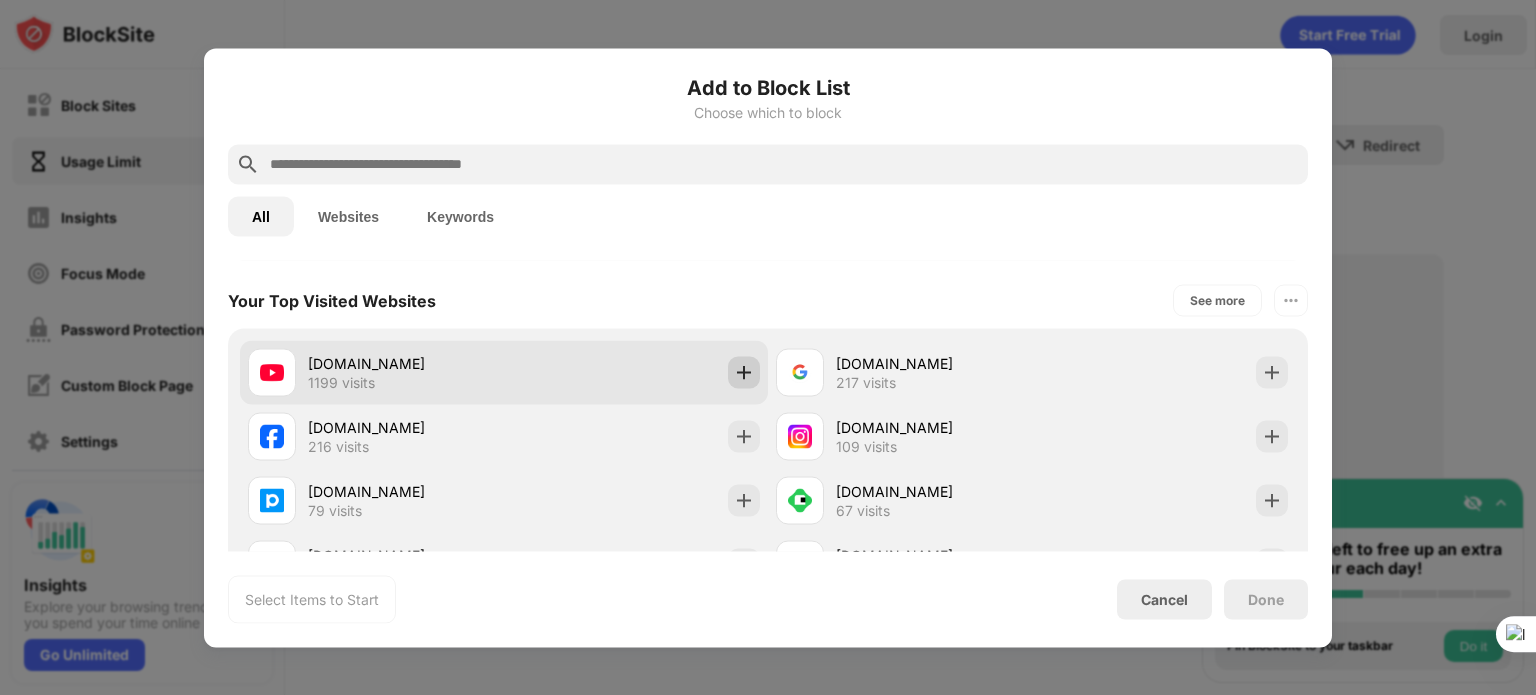 click at bounding box center (744, 372) 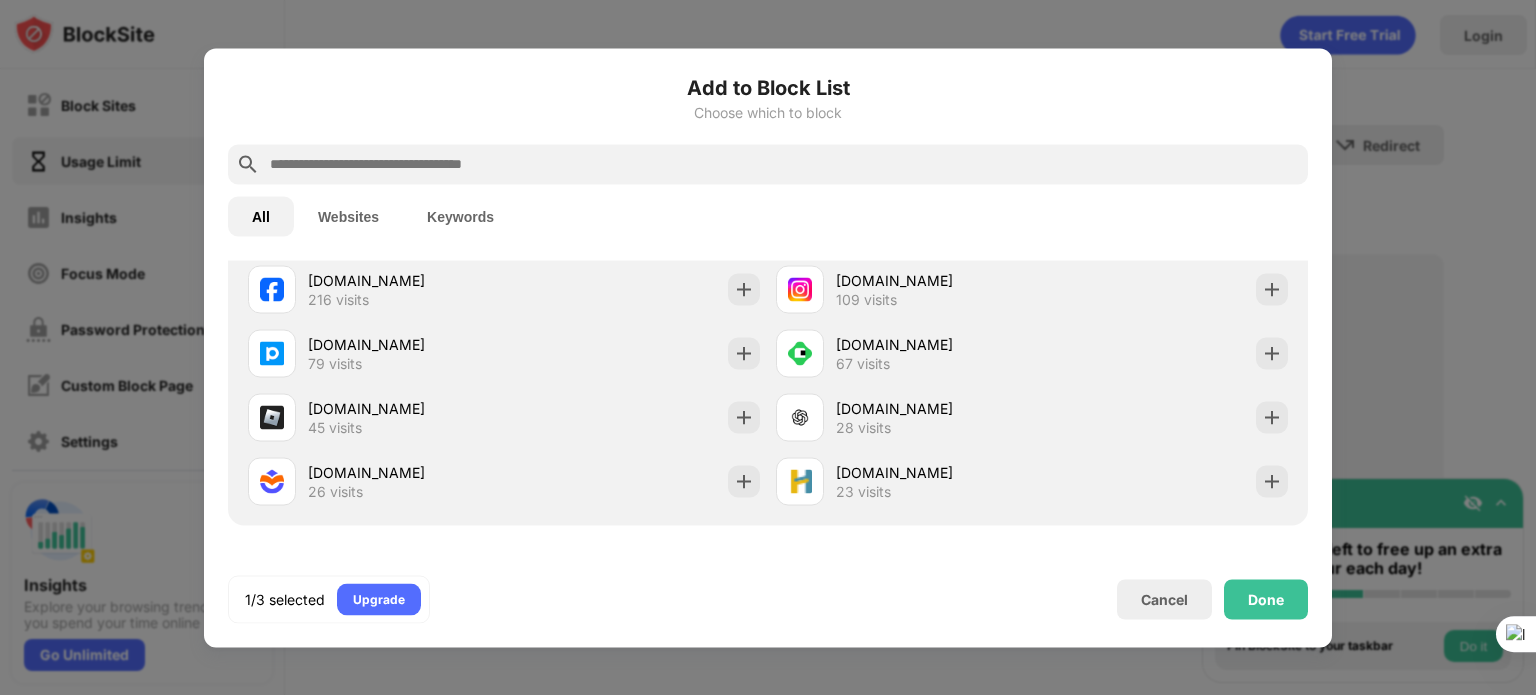 scroll, scrollTop: 600, scrollLeft: 0, axis: vertical 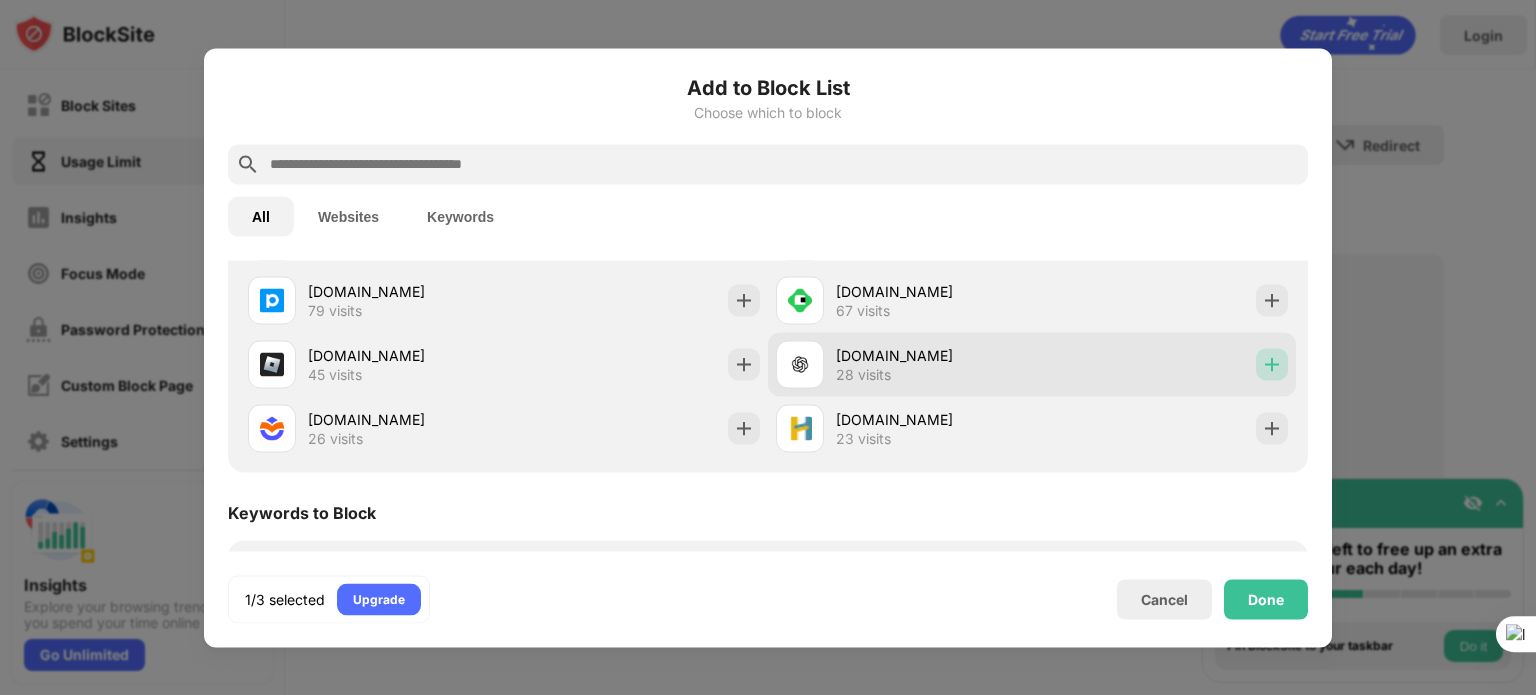 click at bounding box center [1272, 364] 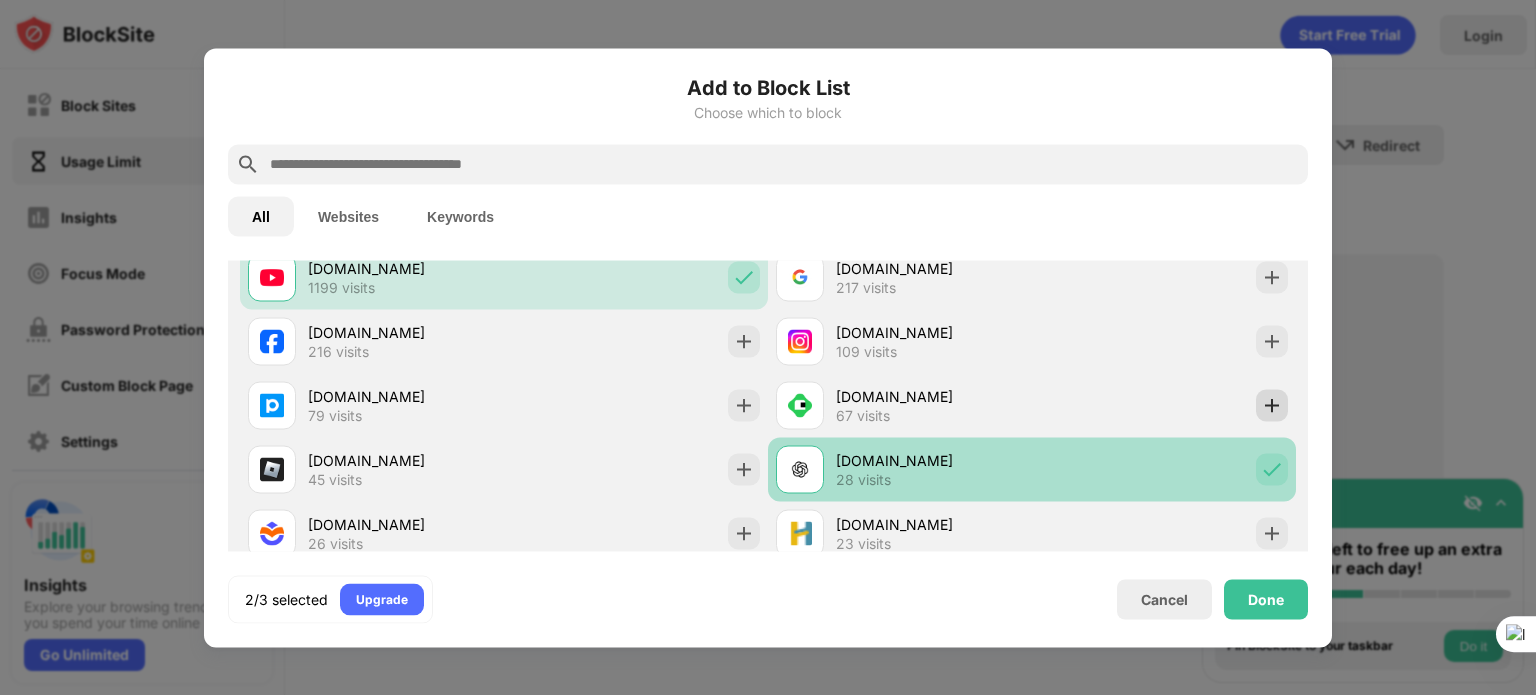 scroll, scrollTop: 500, scrollLeft: 0, axis: vertical 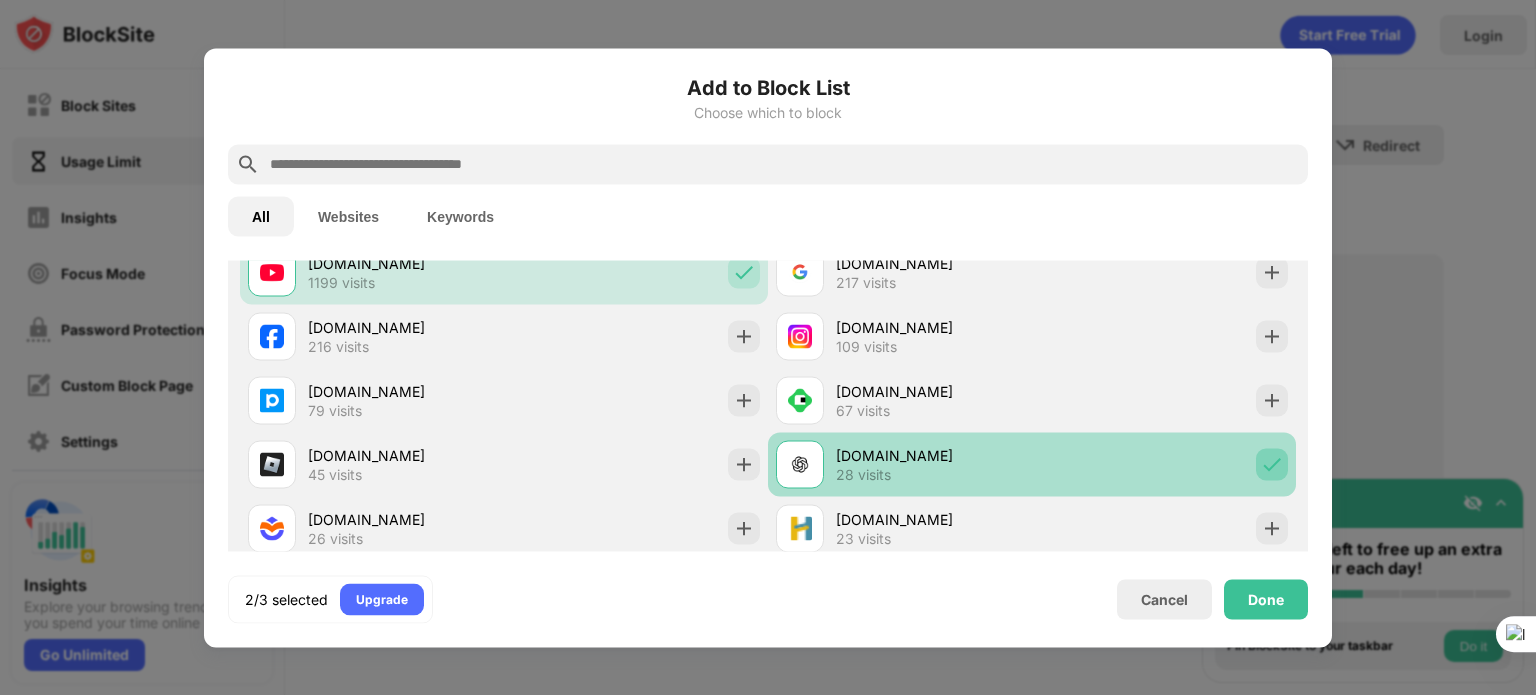click at bounding box center [1272, 464] 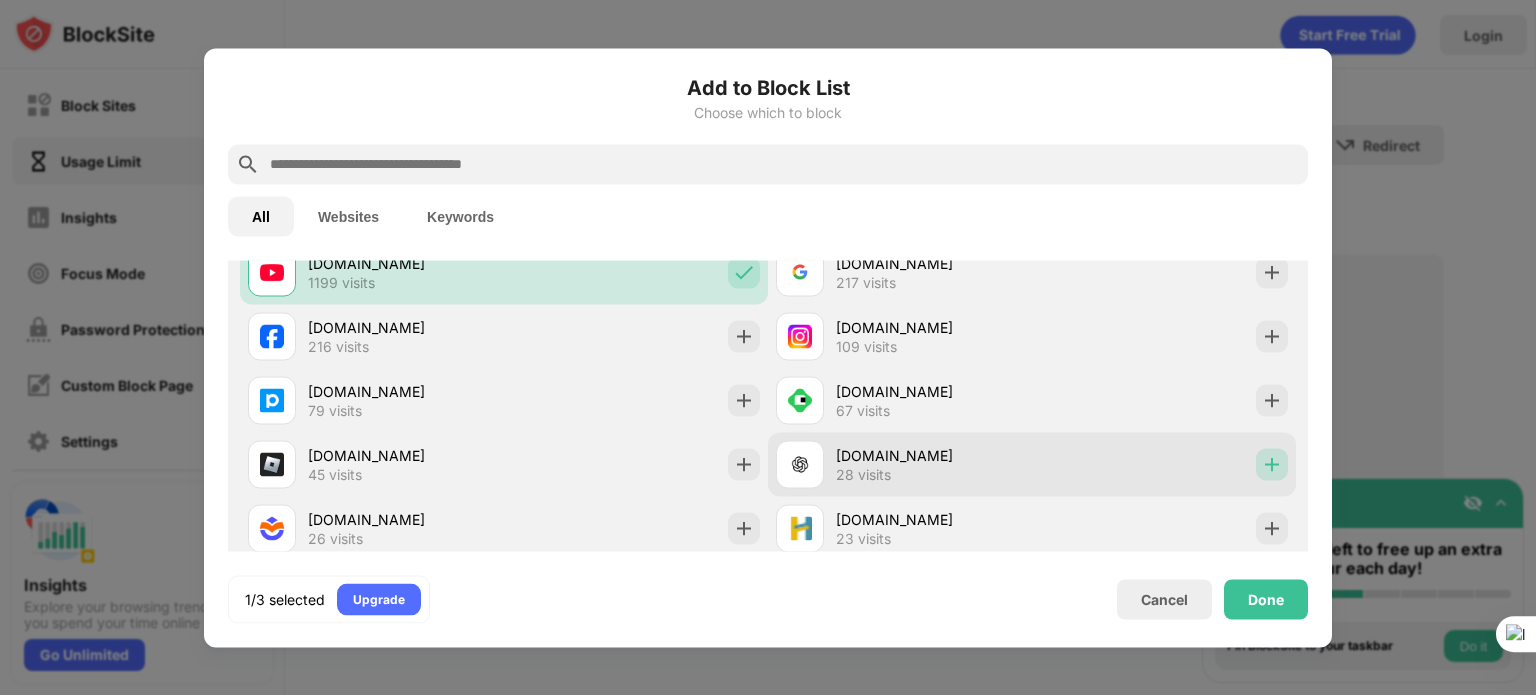 click at bounding box center [1272, 464] 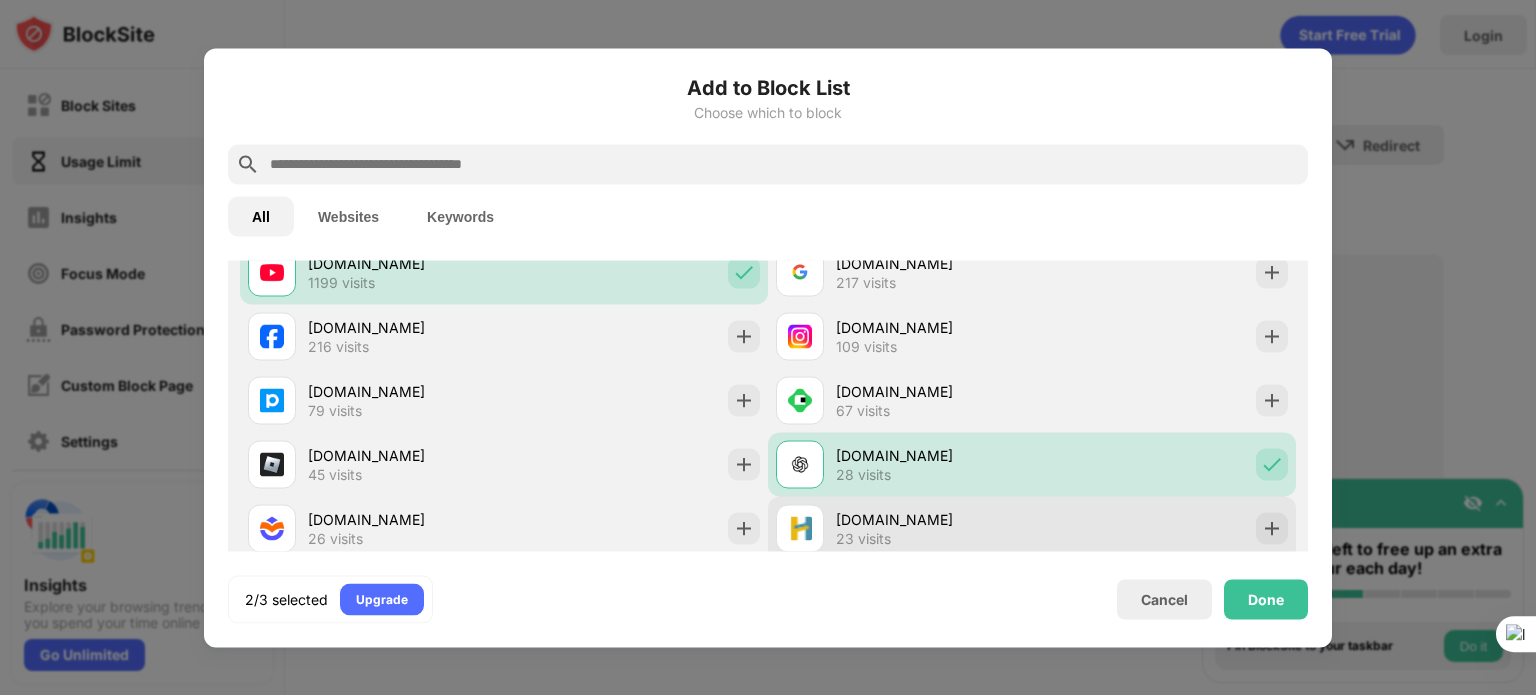 click at bounding box center (1272, 528) 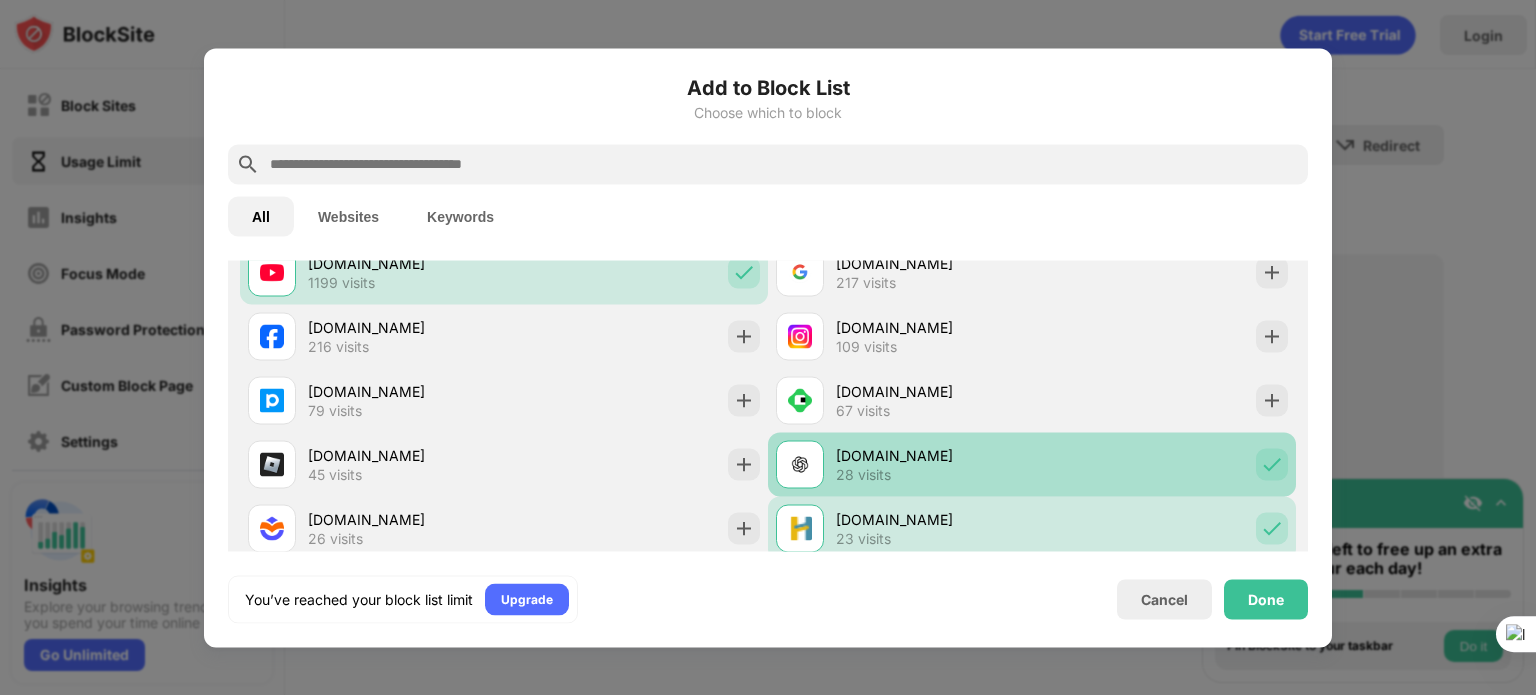 click at bounding box center [1272, 464] 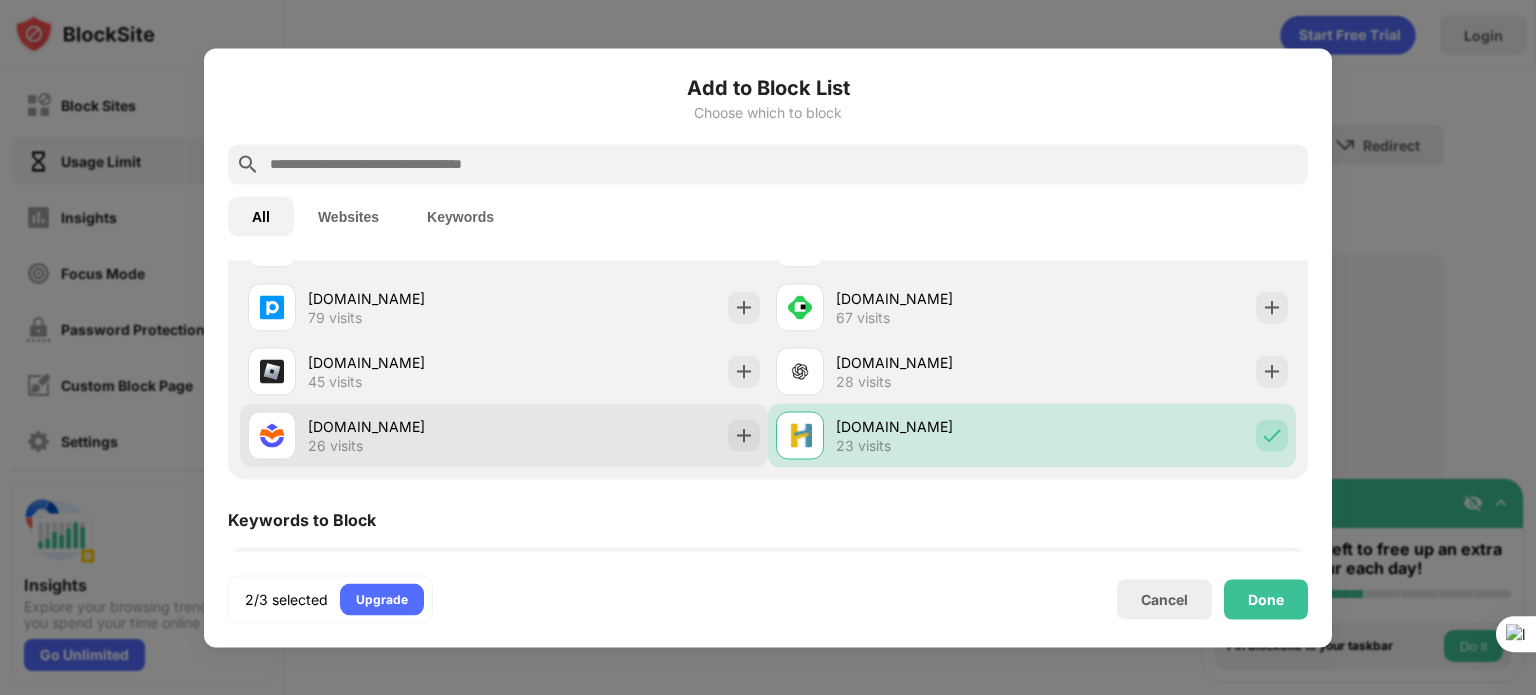 scroll, scrollTop: 600, scrollLeft: 0, axis: vertical 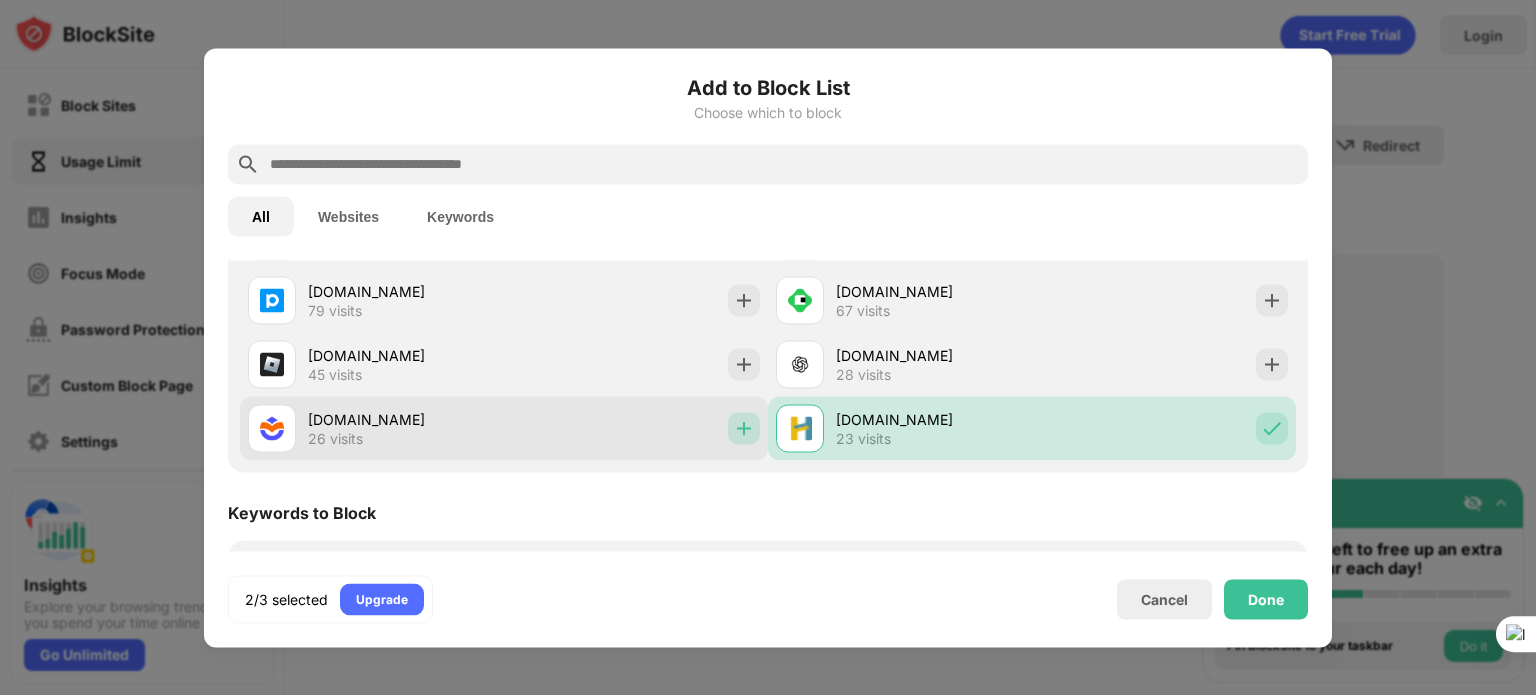 click at bounding box center (744, 428) 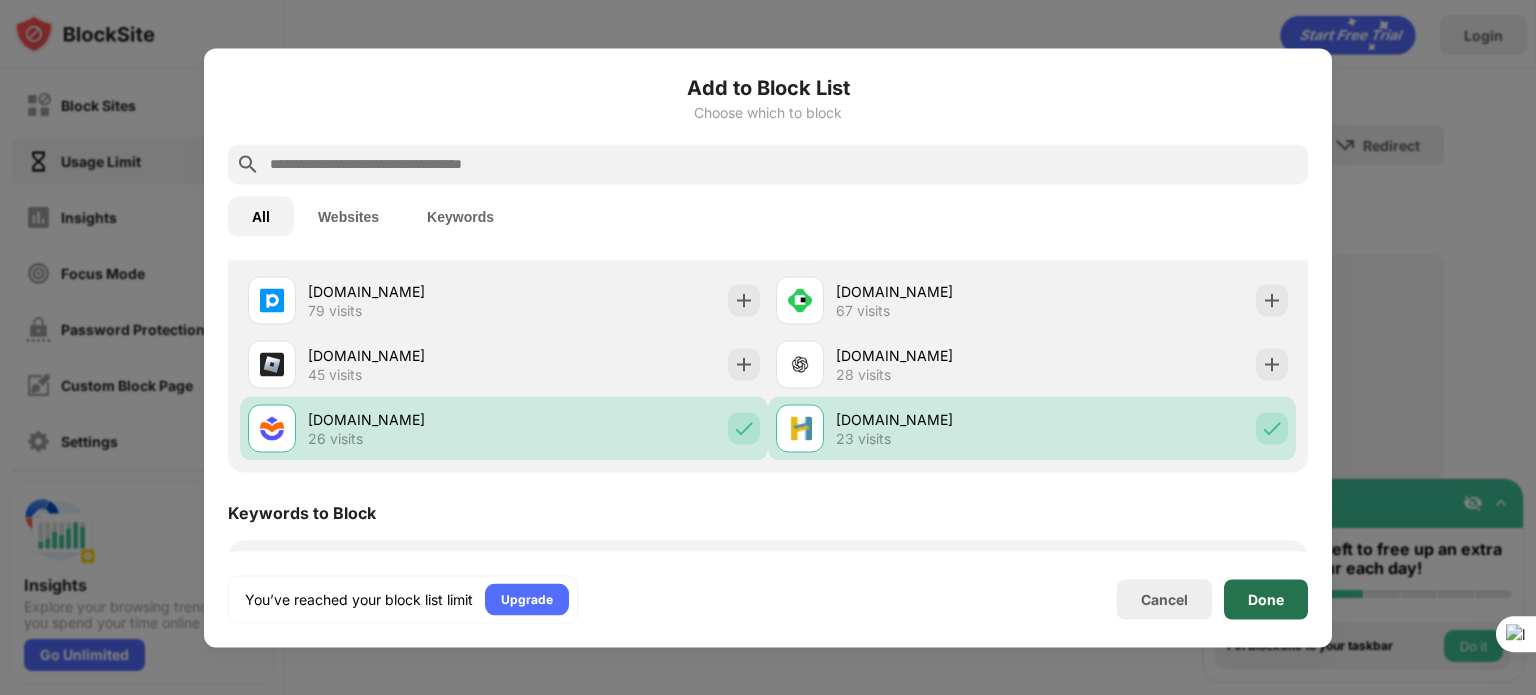 click on "Done" at bounding box center (1266, 599) 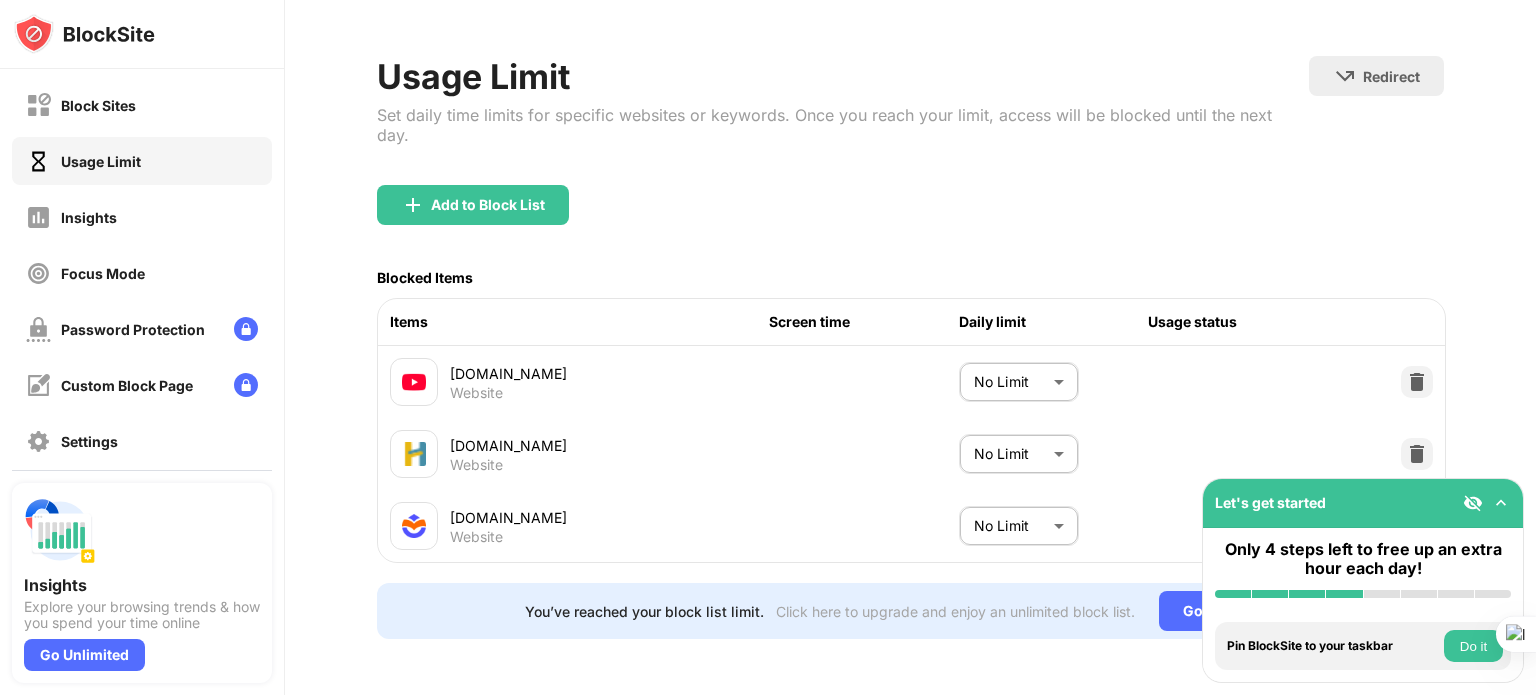 scroll, scrollTop: 89, scrollLeft: 0, axis: vertical 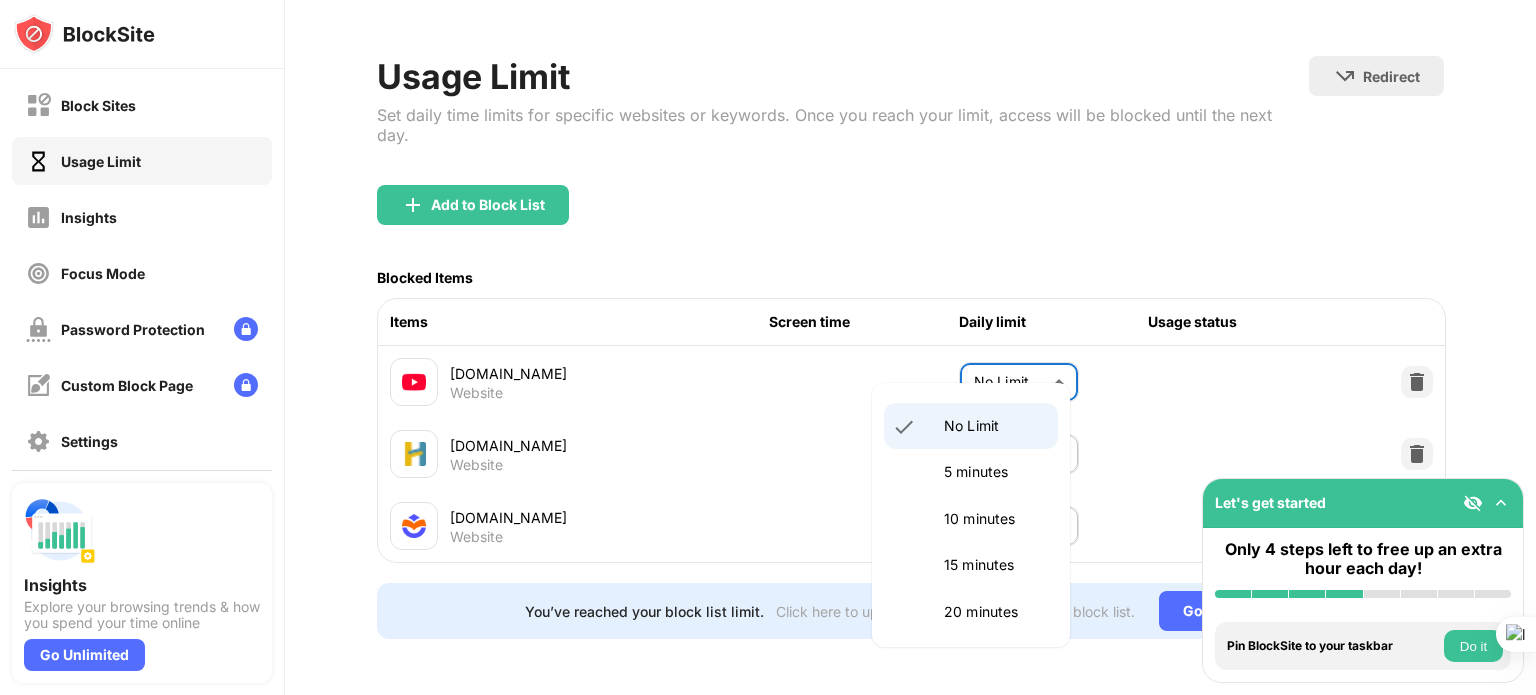 click on "Block Sites Usage Limit Insights Focus Mode Password Protection Custom Block Page Settings About Blocking Sync with other devices Disabled Insights Explore your browsing trends & how you spend your time online  Go Unlimited Let's get started Only 4 steps left to free up an extra hour each day! Install BlockSite Enable blocking by category Add at least 1 website to your blocklist Get personalized productivity suggestions Pin BlockSite to your taskbar Do it Check your productivity insights Do it Try visiting a site from your blocking list Do it Get our mobile app for free Do it Login Usage Limit Set daily time limits for specific websites or keywords. Once you reach your limit, access will be blocked until the next day. Redirect Choose a site to be redirected to when blocking is active Add to Block List Blocked Items Items Screen time Daily limit Usage status [DOMAIN_NAME] Website No Limit ******** ​ [DOMAIN_NAME] Website No Limit ******** ​ [DOMAIN_NAME] Website No Limit ******** ​ Go Unlimited
No Limit" at bounding box center [768, 347] 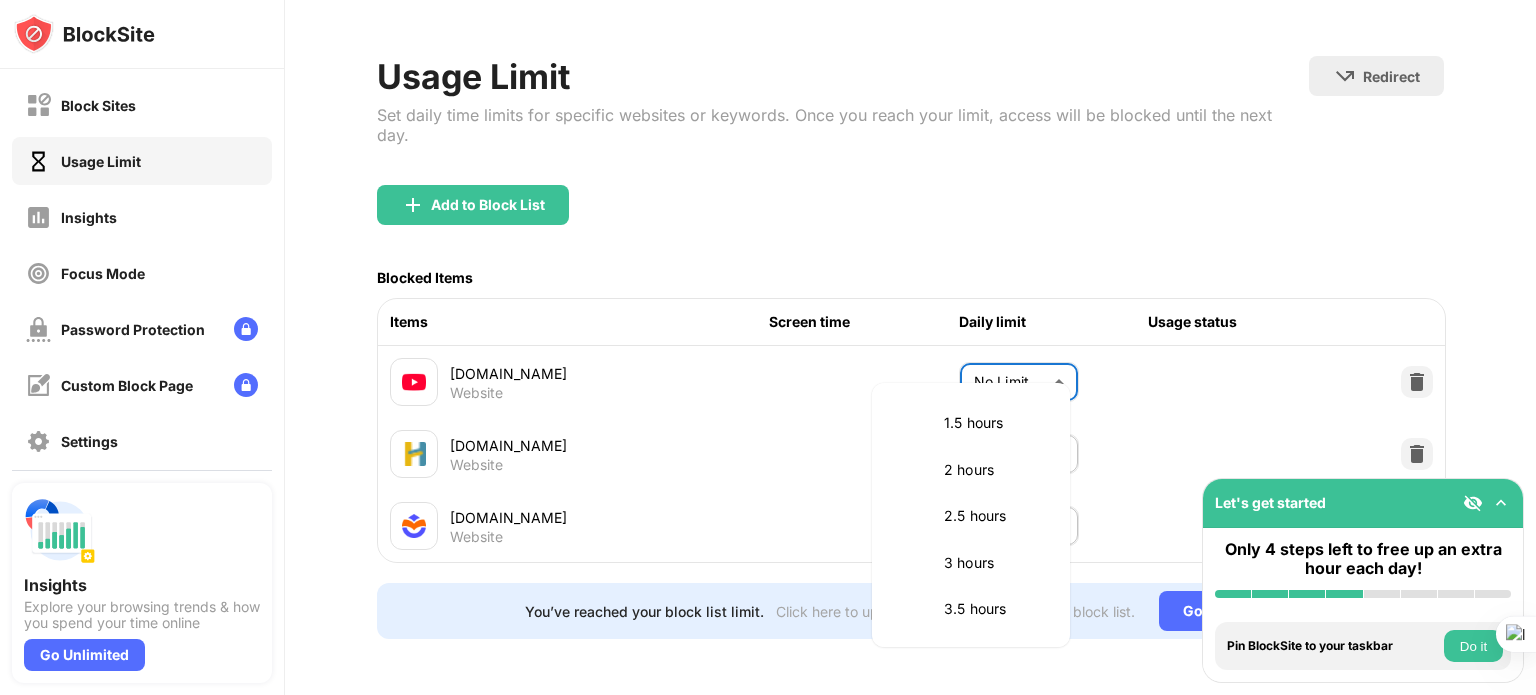 scroll, scrollTop: 600, scrollLeft: 0, axis: vertical 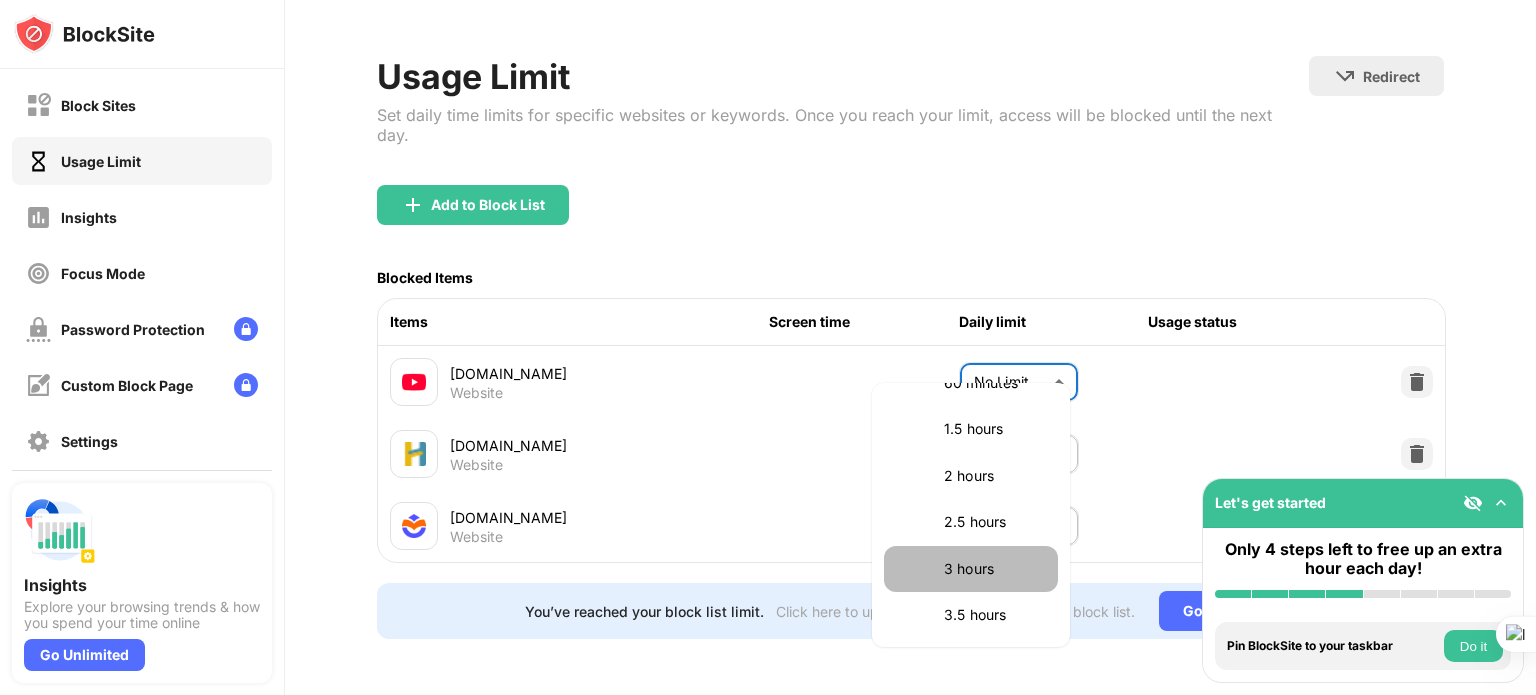 click on "3 hours" at bounding box center [995, 569] 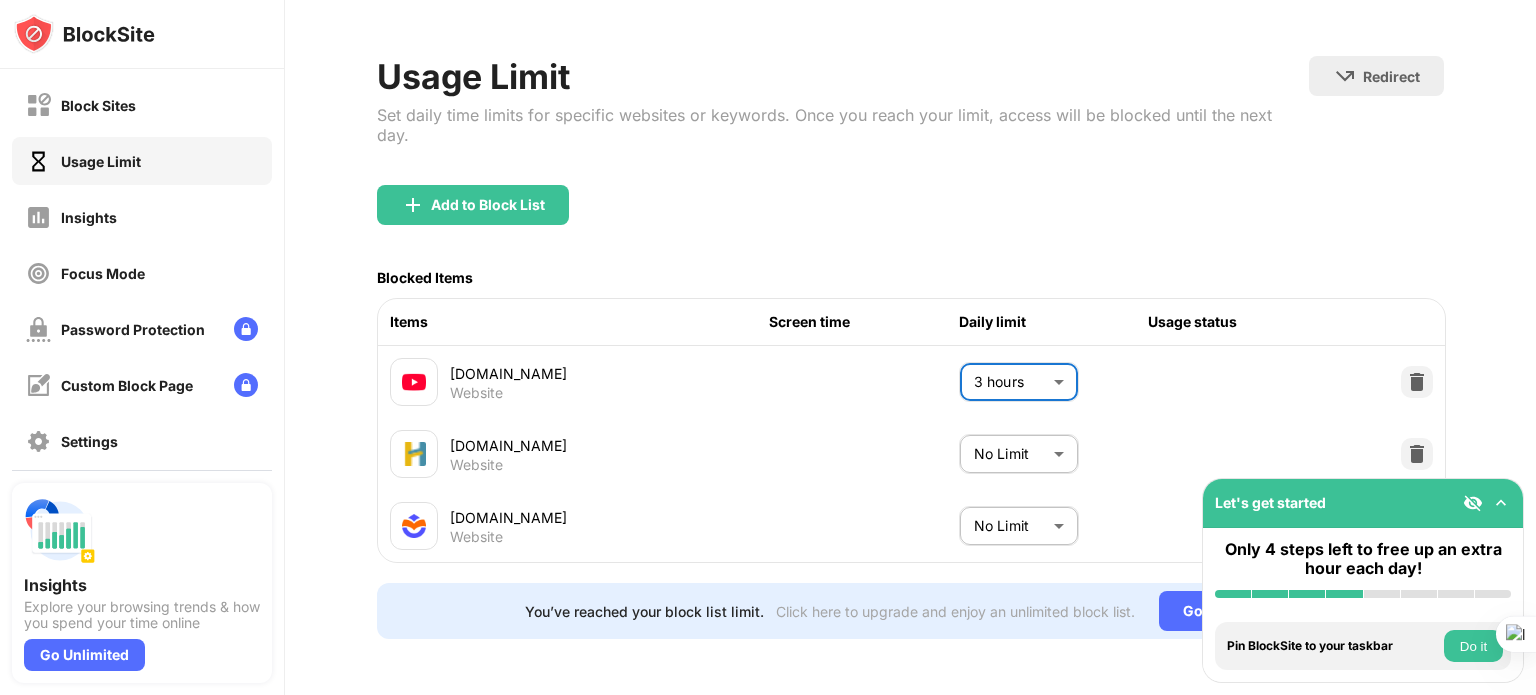 click on "Block Sites Usage Limit Insights Focus Mode Password Protection Custom Block Page Settings About Blocking Sync with other devices Disabled Insights Explore your browsing trends & how you spend your time online  Go Unlimited Let's get started Only 4 steps left to free up an extra hour each day! Install BlockSite Enable blocking by category Add at least 1 website to your blocklist Get personalized productivity suggestions Pin BlockSite to your taskbar Do it Check your productivity insights Do it Try visiting a site from your blocking list Do it Get our mobile app for free Do it Login Usage Limit Set daily time limits for specific websites or keywords. Once you reach your limit, access will be blocked until the next day. Redirect Choose a site to be redirected to when blocking is active Add to Block List Blocked Items Items Screen time Daily limit Usage status [DOMAIN_NAME] Website 3 hours *** ​ [DOMAIN_NAME] Website No Limit ******** ​ [DOMAIN_NAME] Website No Limit ******** ​ Go Unlimited" at bounding box center (768, 347) 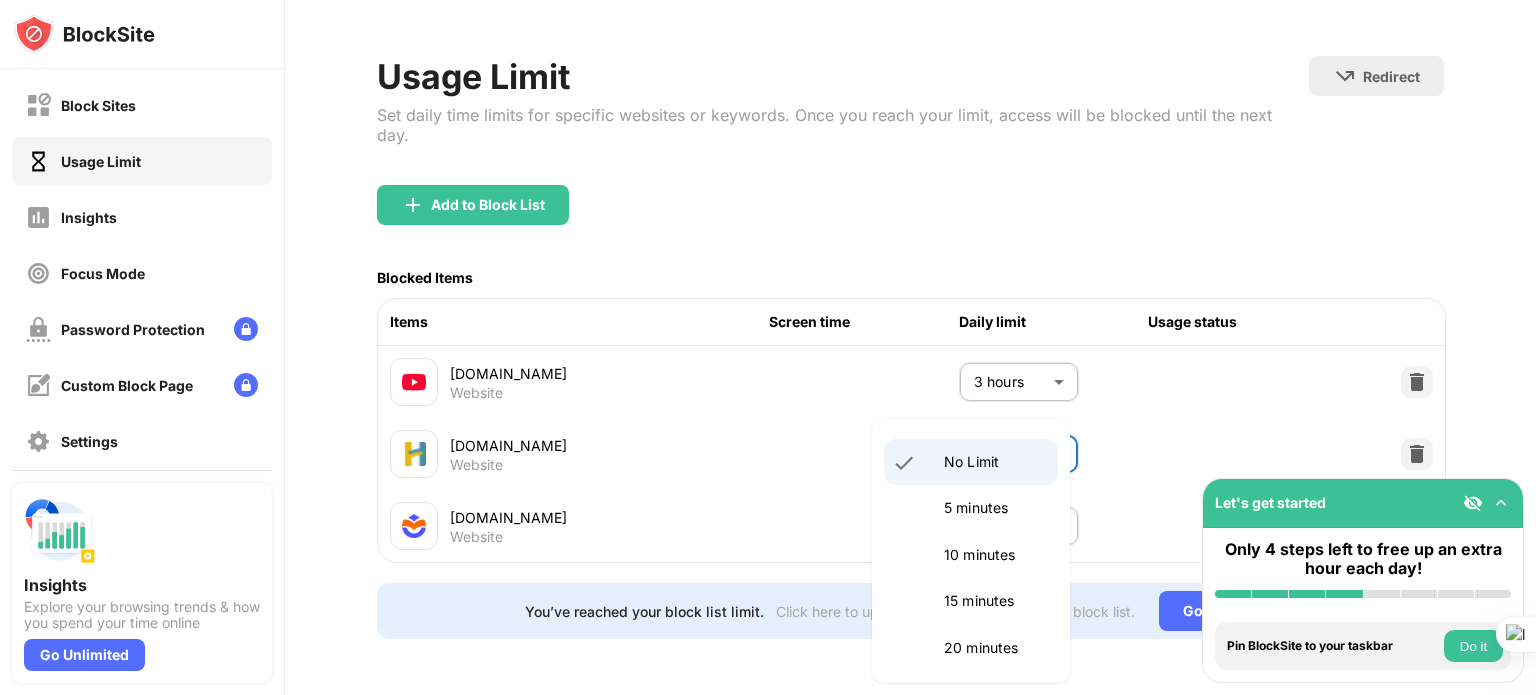 click on "5 minutes" at bounding box center [995, 508] 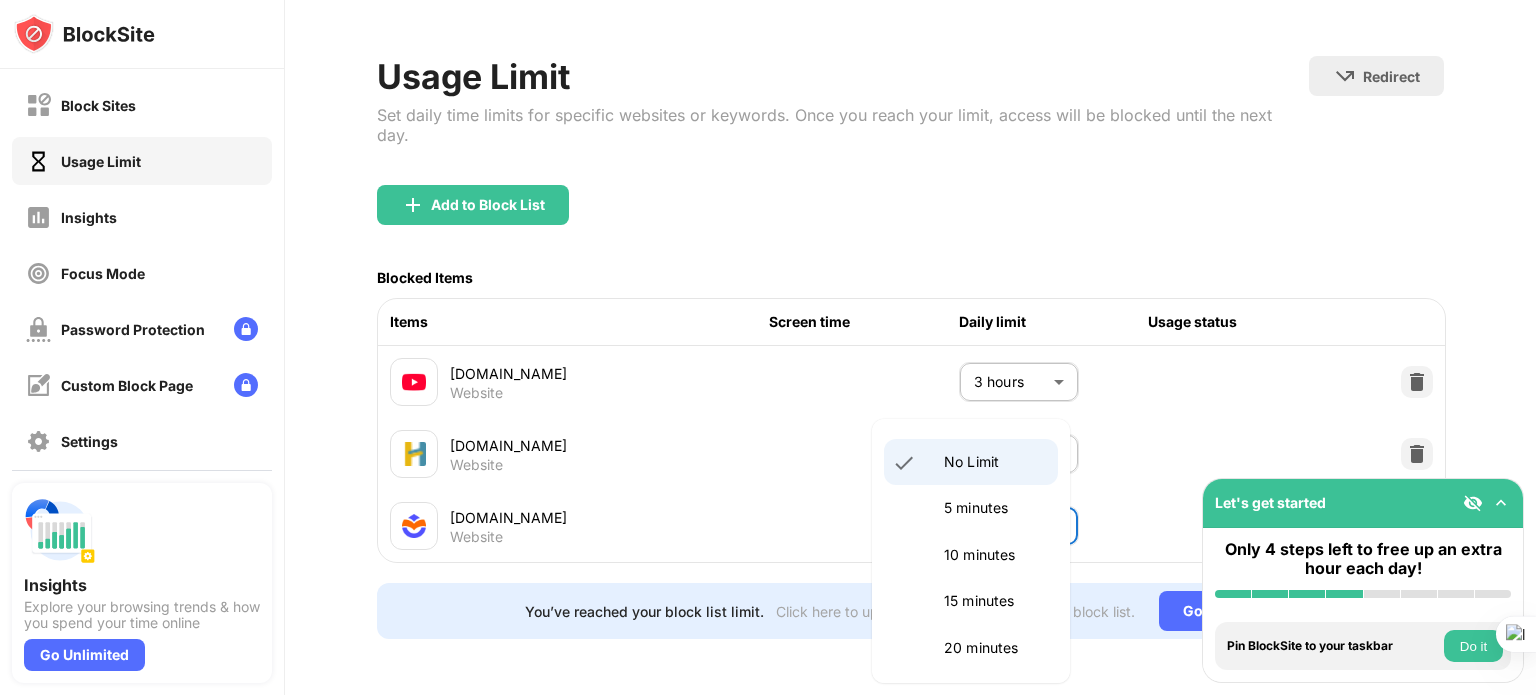 click on "Block Sites Usage Limit Insights Focus Mode Password Protection Custom Block Page Settings About Blocking Sync with other devices Disabled Insights Explore your browsing trends & how you spend your time online  Go Unlimited Let's get started Only 4 steps left to free up an extra hour each day! Install BlockSite Enable blocking by category Add at least 1 website to your blocklist Get personalized productivity suggestions Pin BlockSite to your taskbar Do it Check your productivity insights Do it Try visiting a site from your blocking list Do it Get our mobile app for free Do it Login Usage Limit Set daily time limits for specific websites or keywords. Once you reach your limit, access will be blocked until the next day. Redirect Choose a site to be redirected to when blocking is active Add to Block List Blocked Items Items Screen time Daily limit Usage status [DOMAIN_NAME] Website 3 hours *** ​ [DOMAIN_NAME] Website 5 minutes * ​ [DOMAIN_NAME] Website No Limit ******** ​ You’ve reached your block list limit." at bounding box center (768, 347) 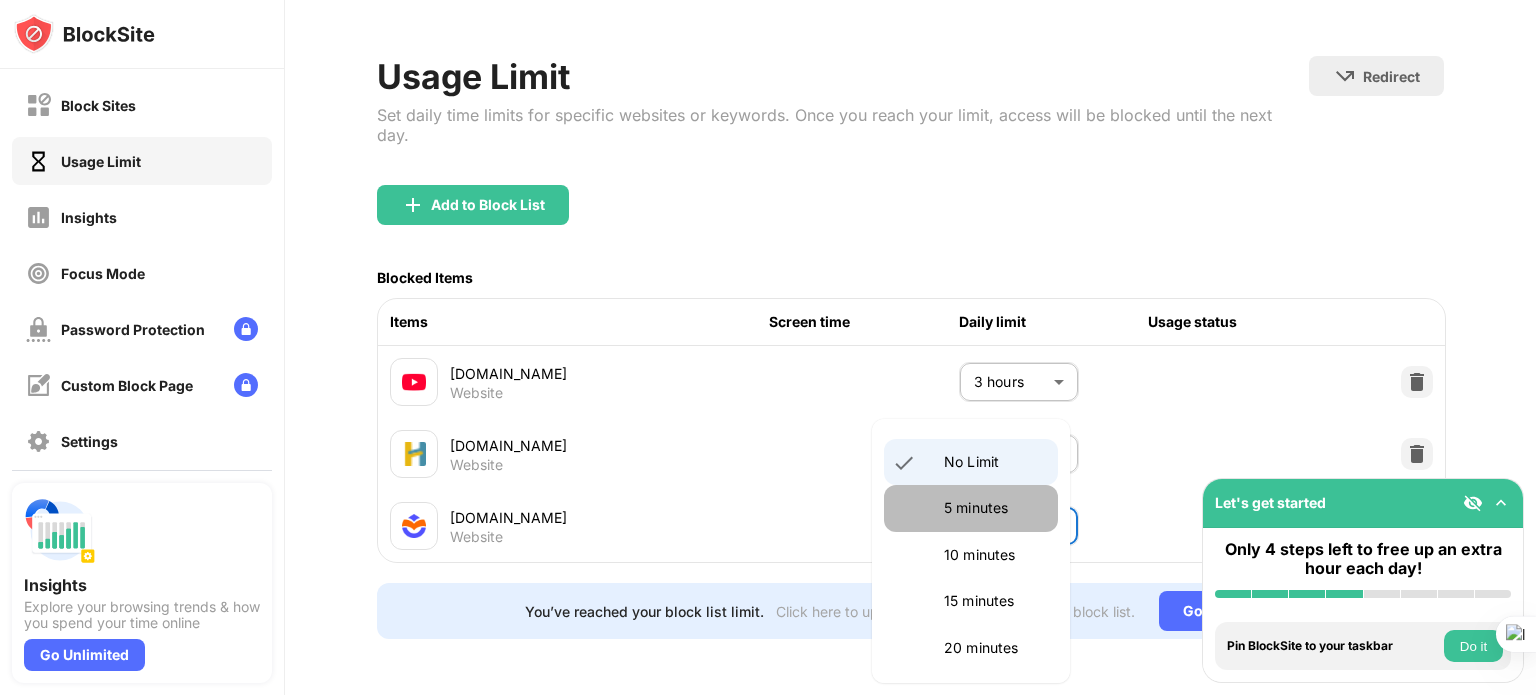 click on "5 minutes" at bounding box center [995, 508] 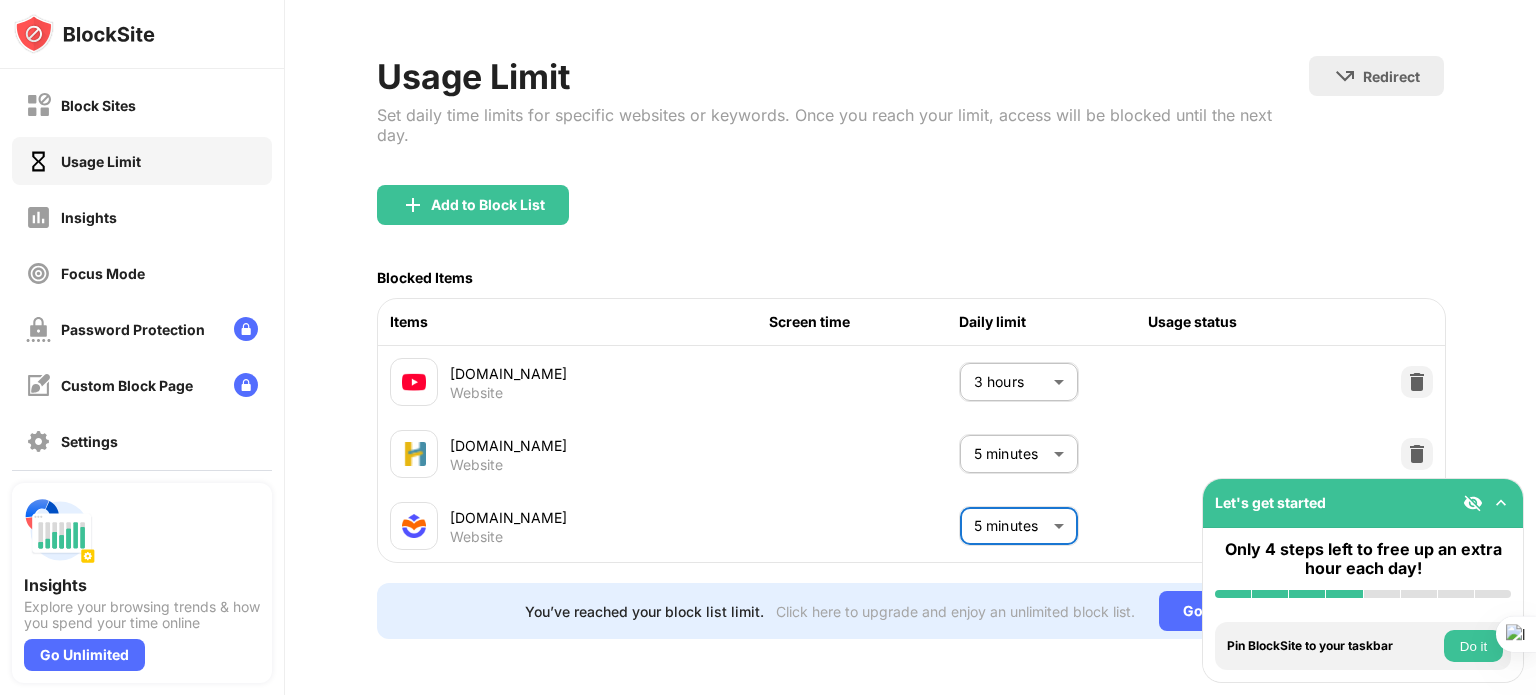 click on "Usage Limit" at bounding box center (142, 161) 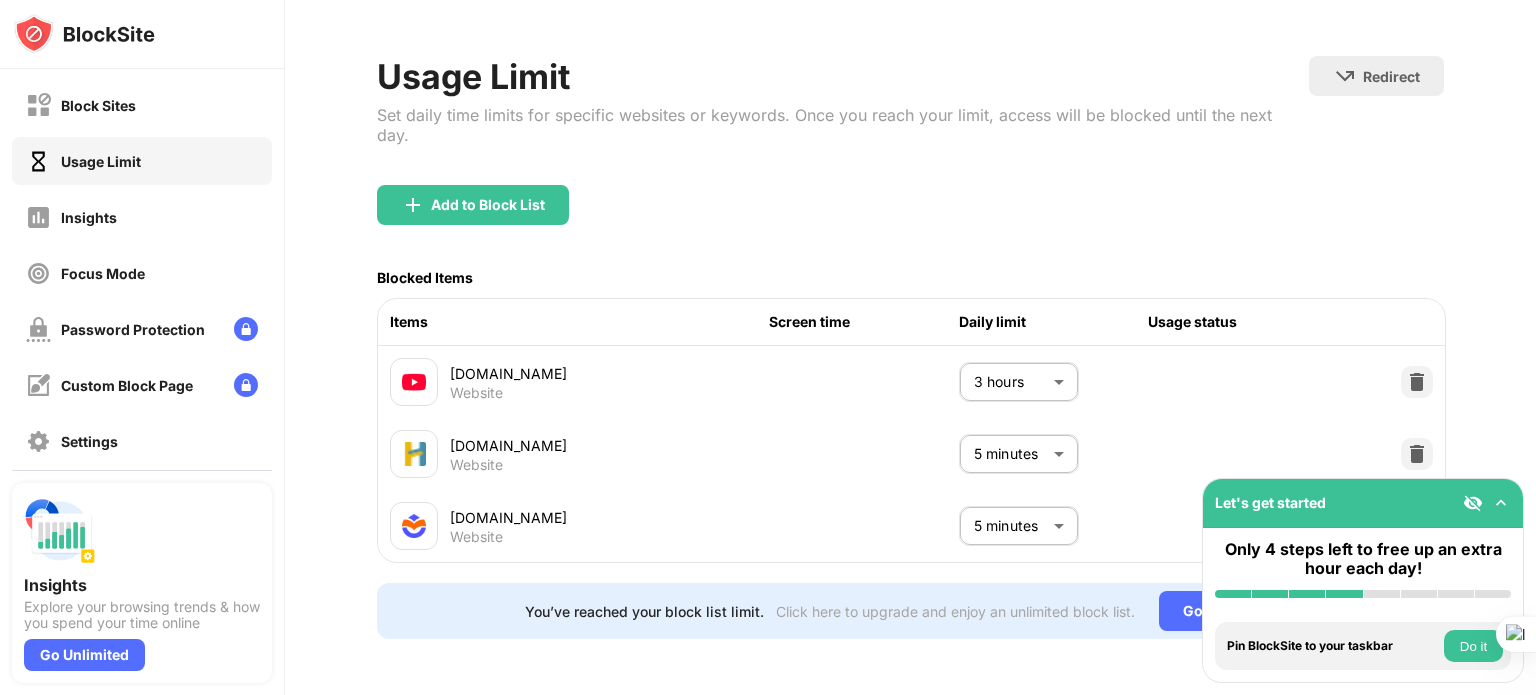 click on "Block Sites" at bounding box center (142, 105) 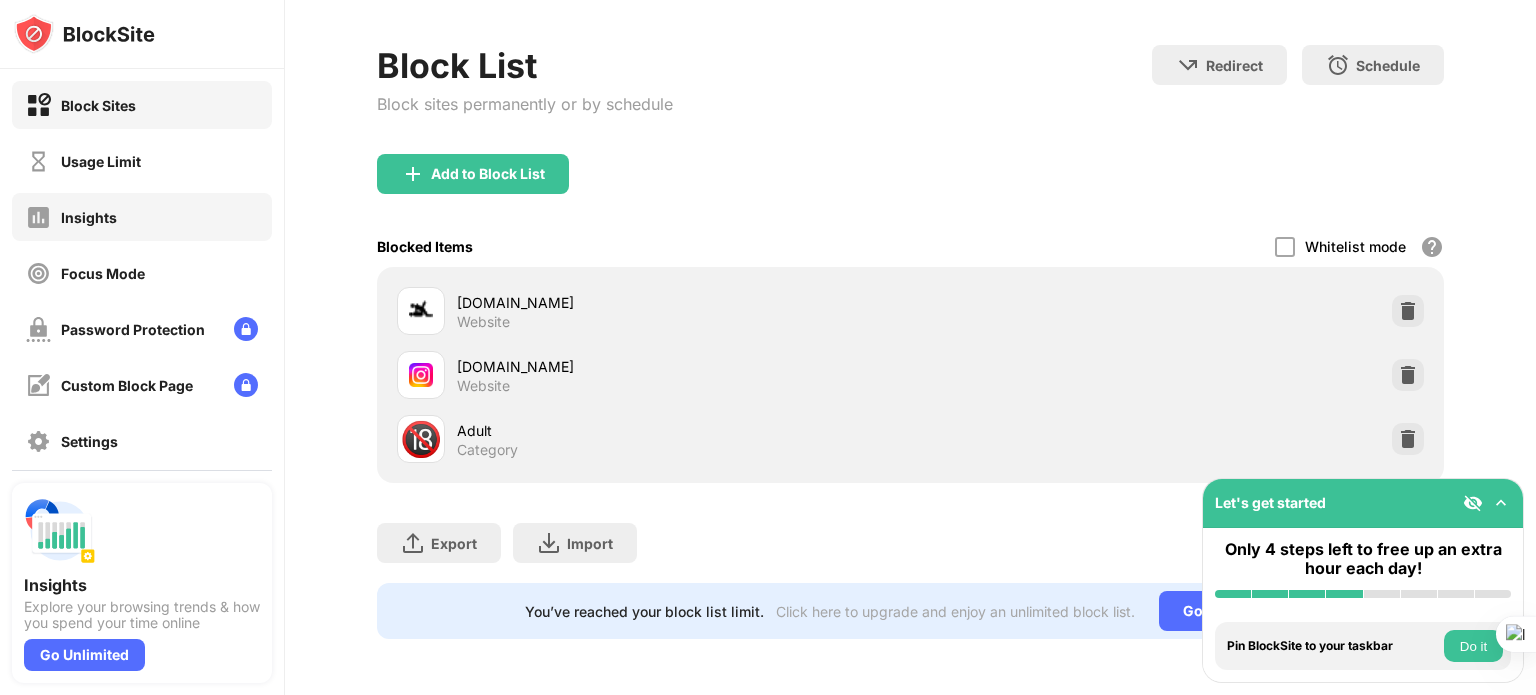 click on "Insights" at bounding box center [142, 217] 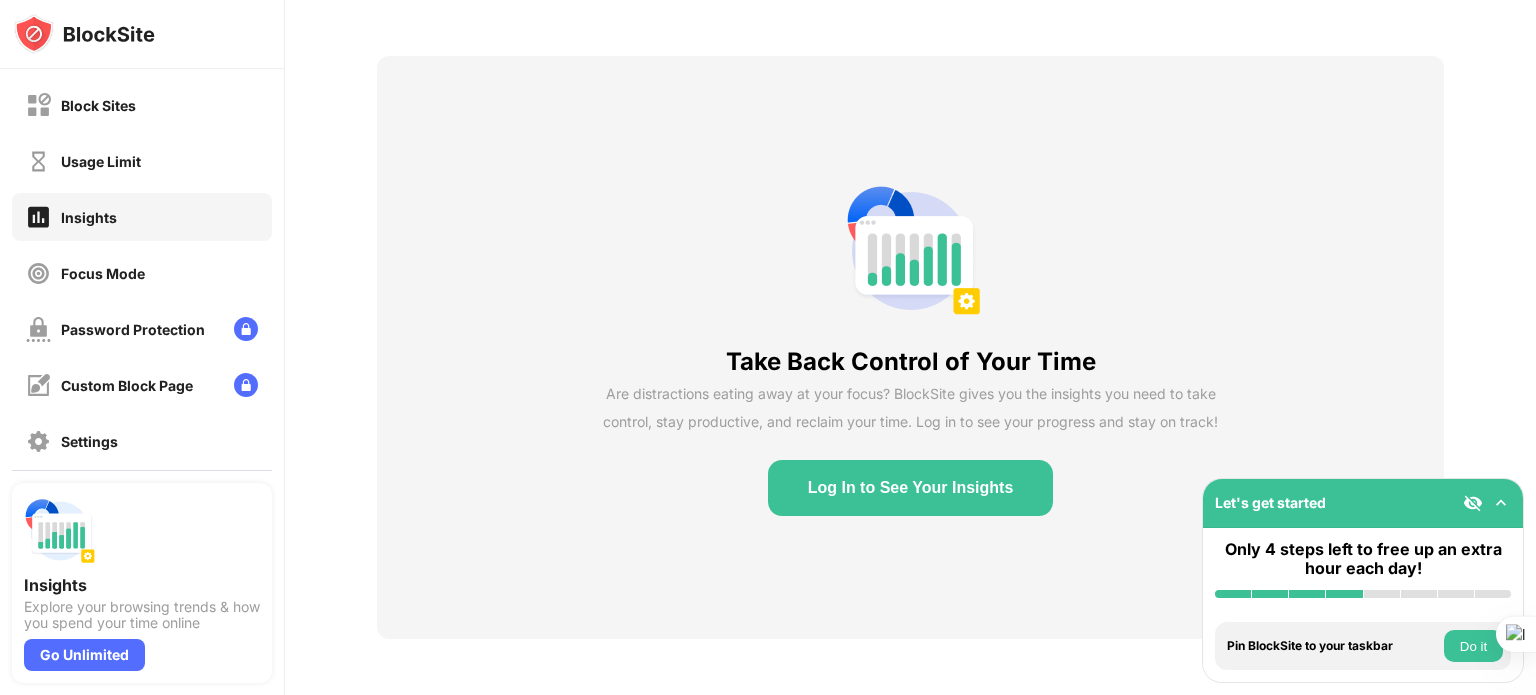 scroll, scrollTop: 84, scrollLeft: 0, axis: vertical 